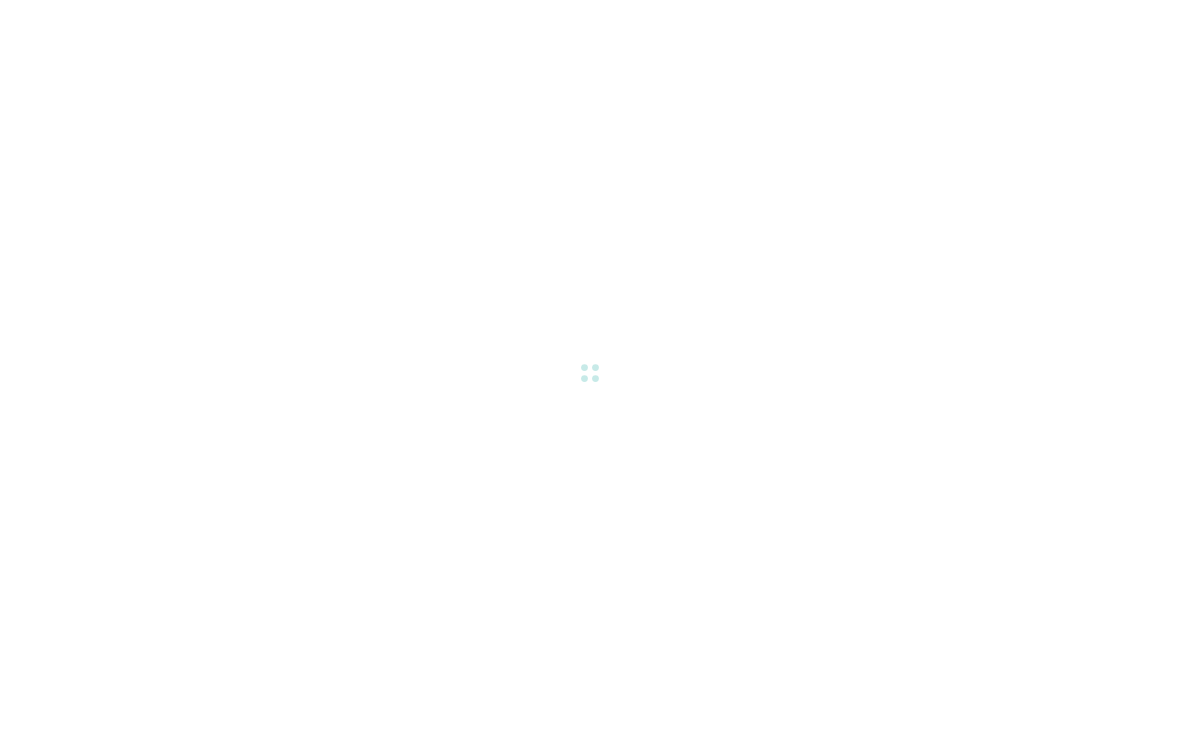 scroll, scrollTop: 0, scrollLeft: 0, axis: both 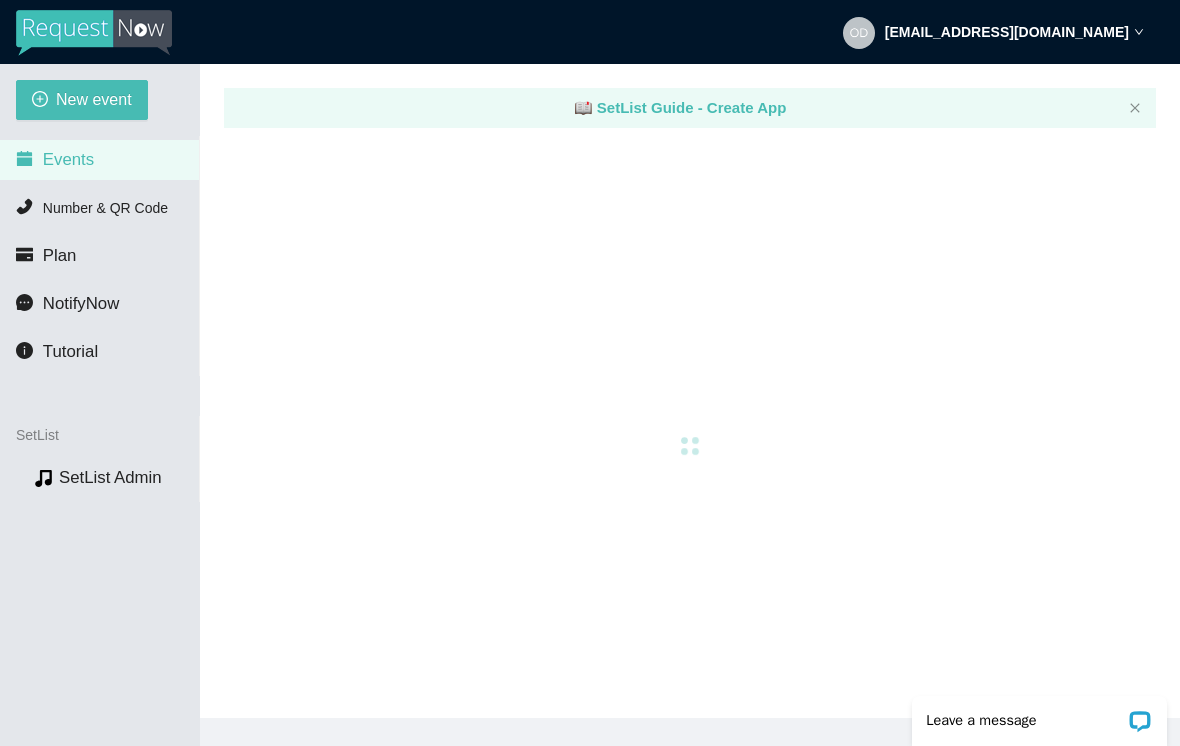 click on "New event" at bounding box center (94, 99) 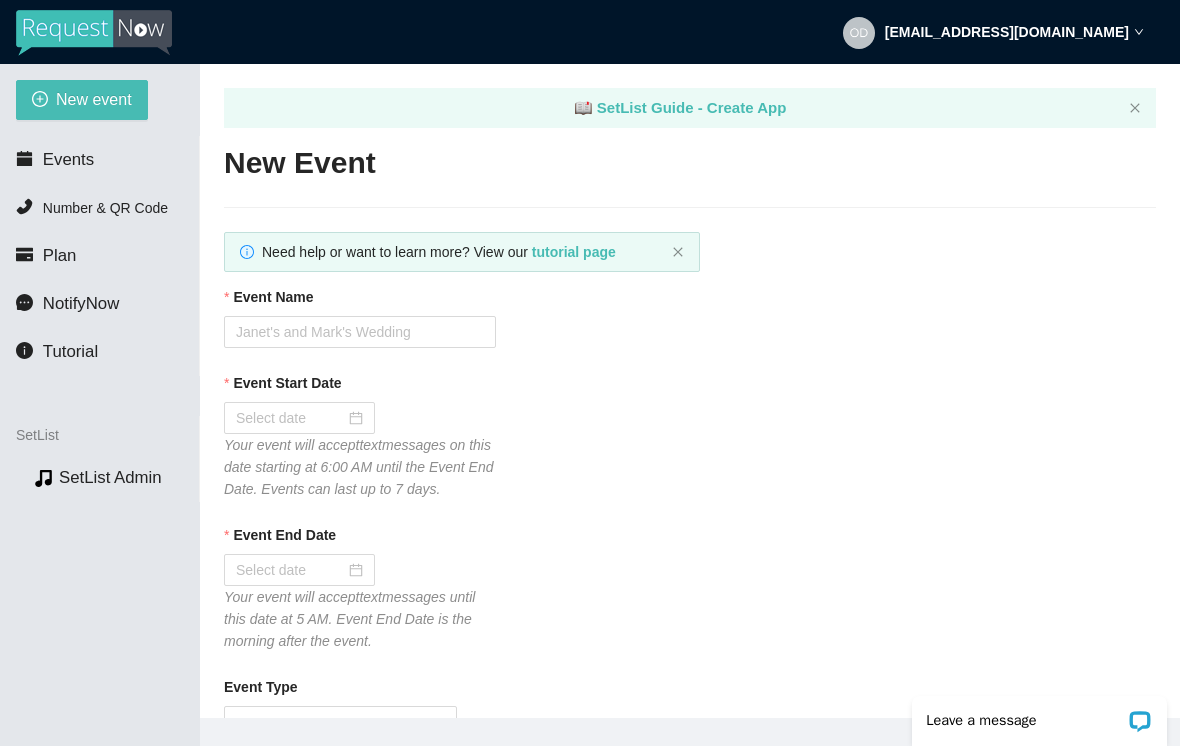 scroll, scrollTop: 0, scrollLeft: 0, axis: both 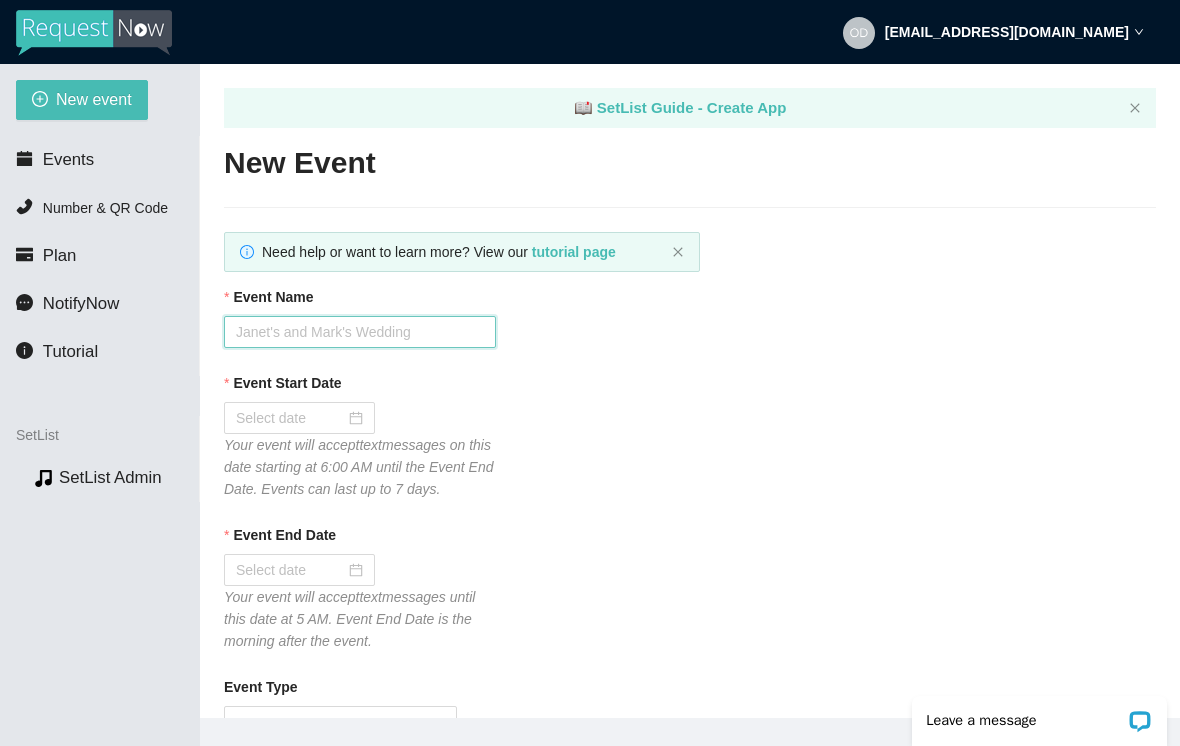 click on "Event Name" at bounding box center [360, 332] 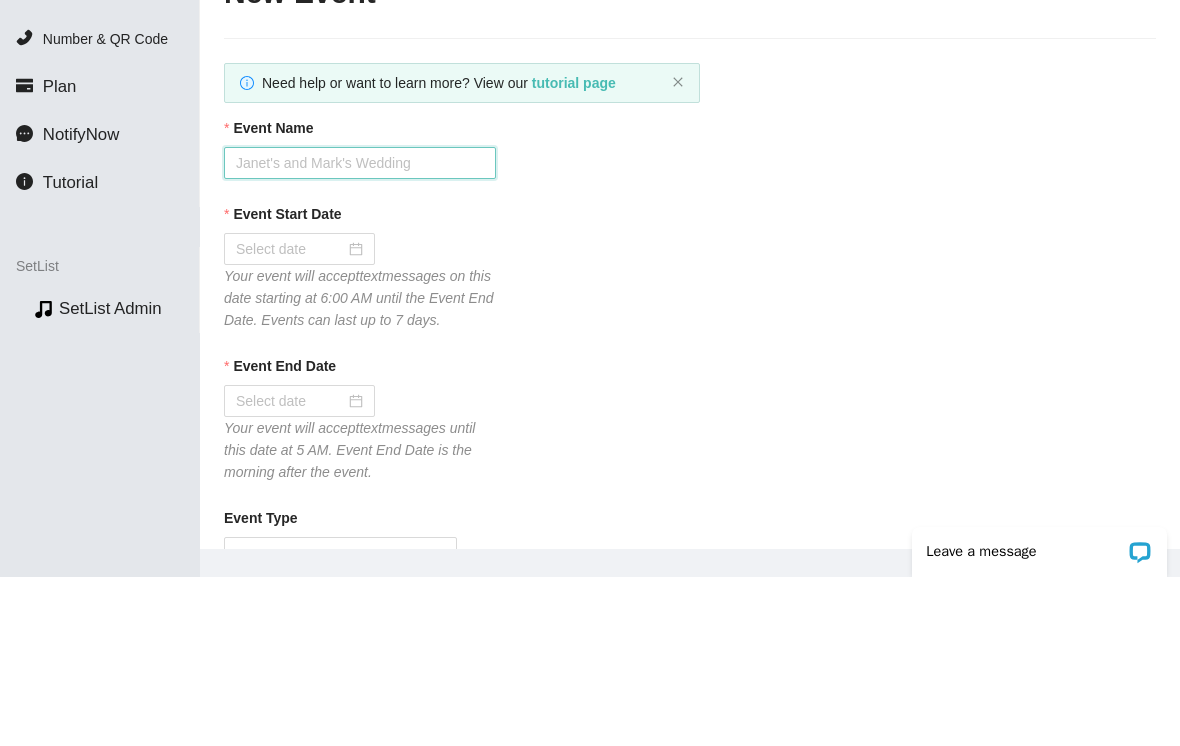 type on "O" 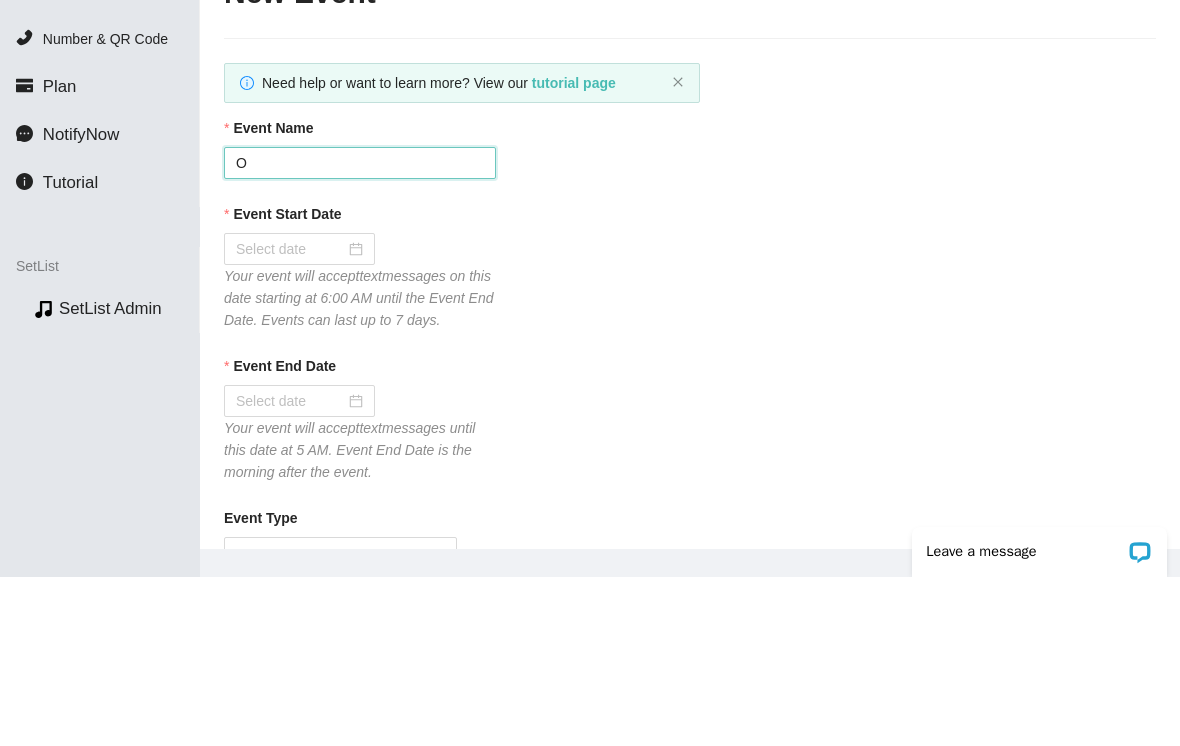 type on "Thanks for the request! I'll do my best to get to it. Tips appreciated:
songtip.me/odb" 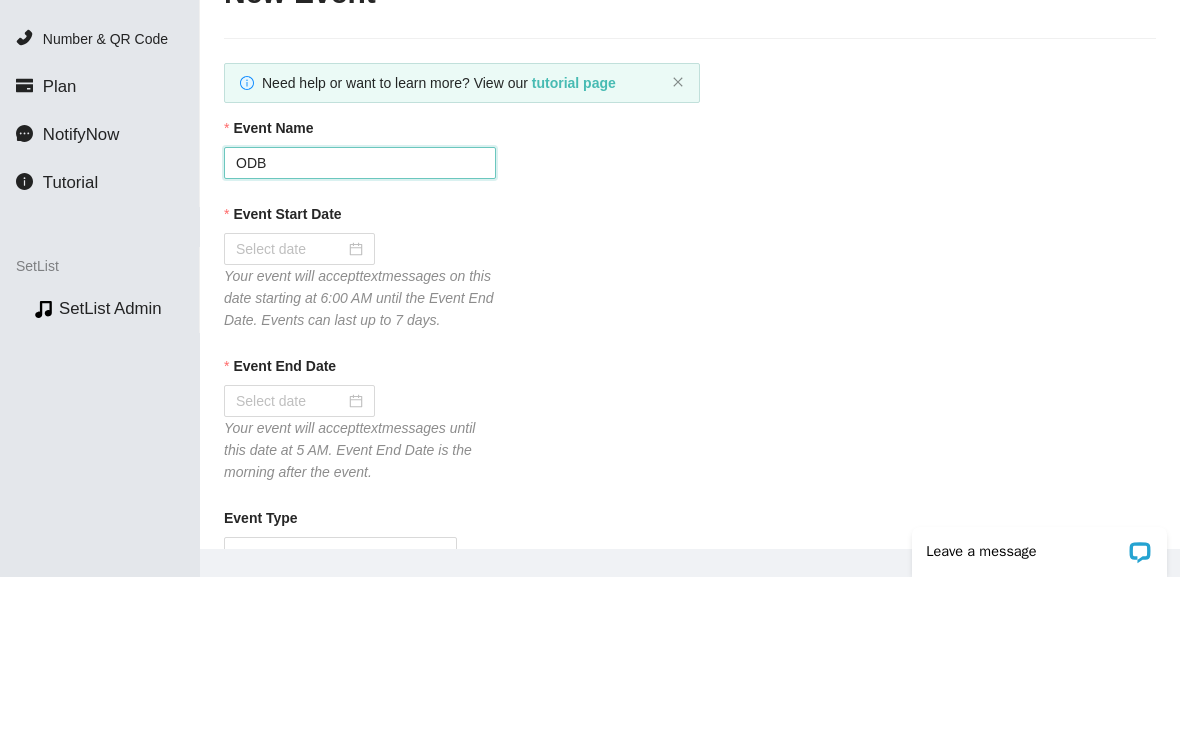 type on "ODB" 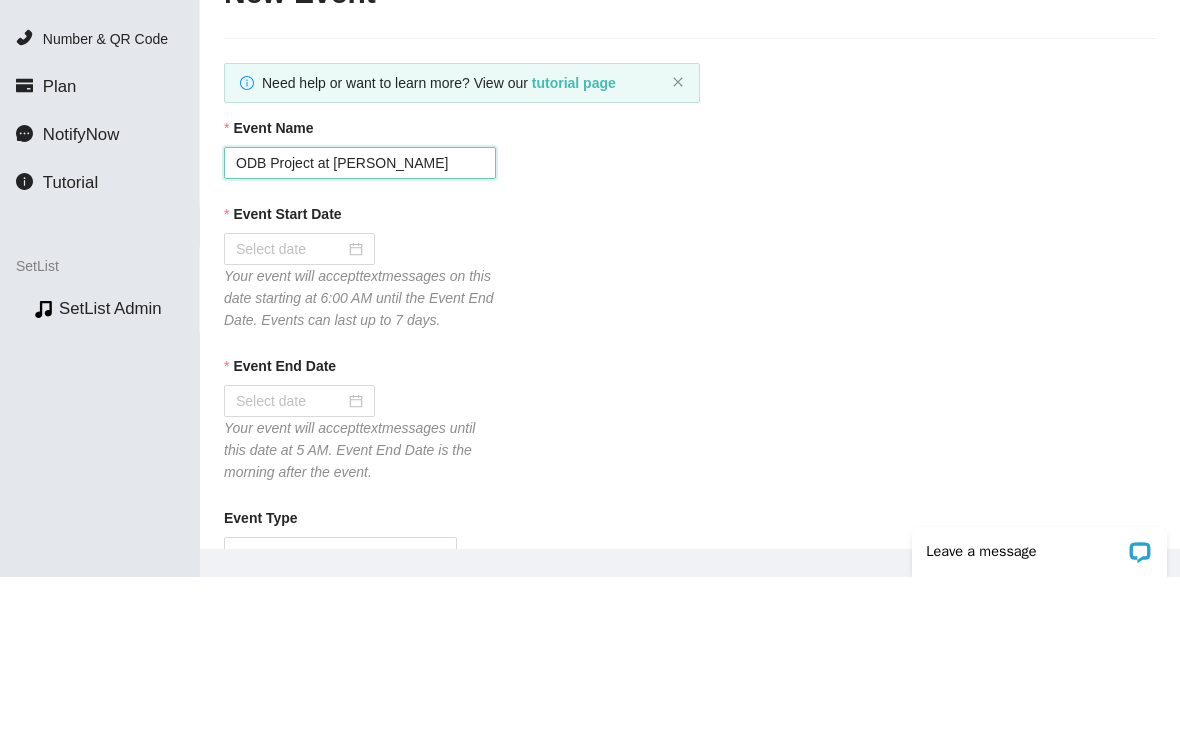 type on "ODB Project at Jade Lowell" 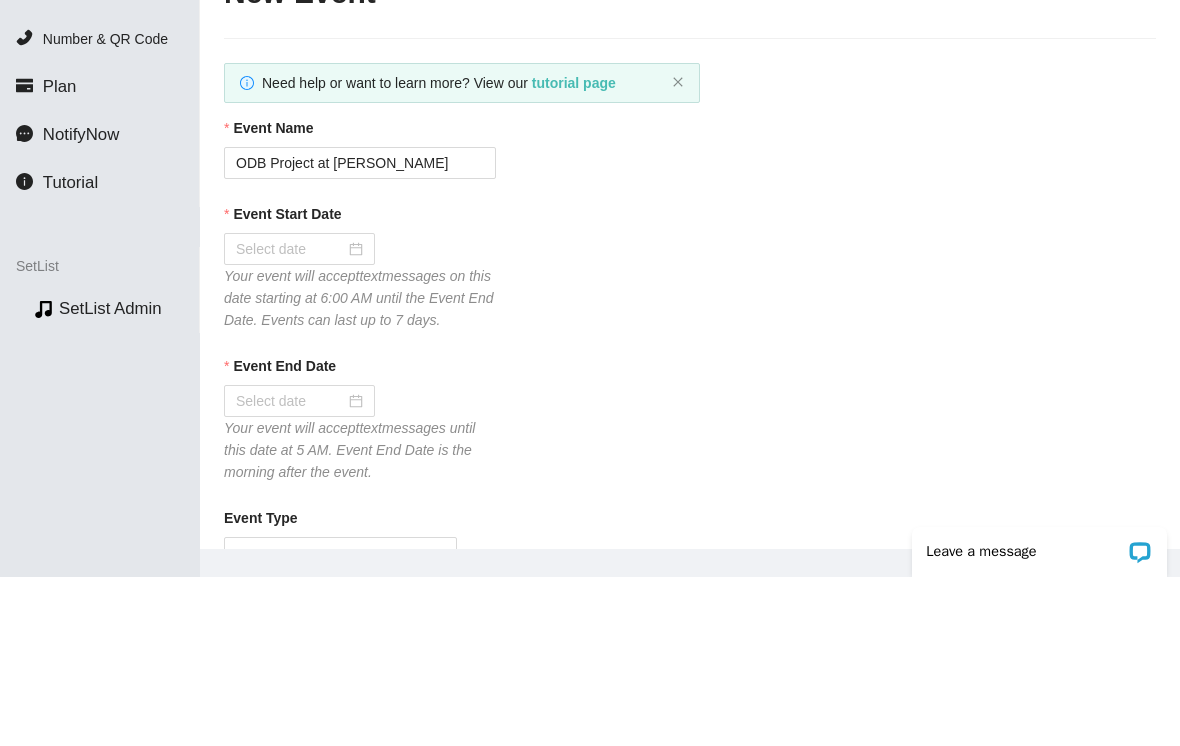 click on "Event Start Date" at bounding box center [290, 418] 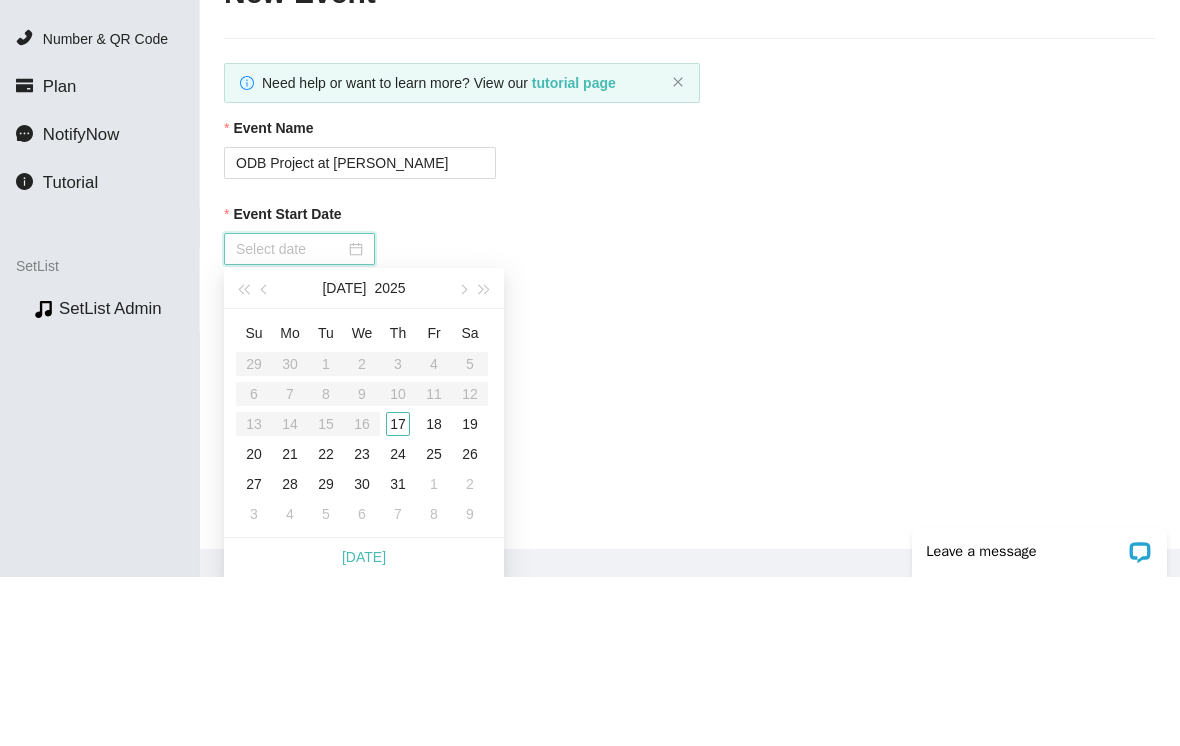 click on "Event Start Date" at bounding box center [290, 418] 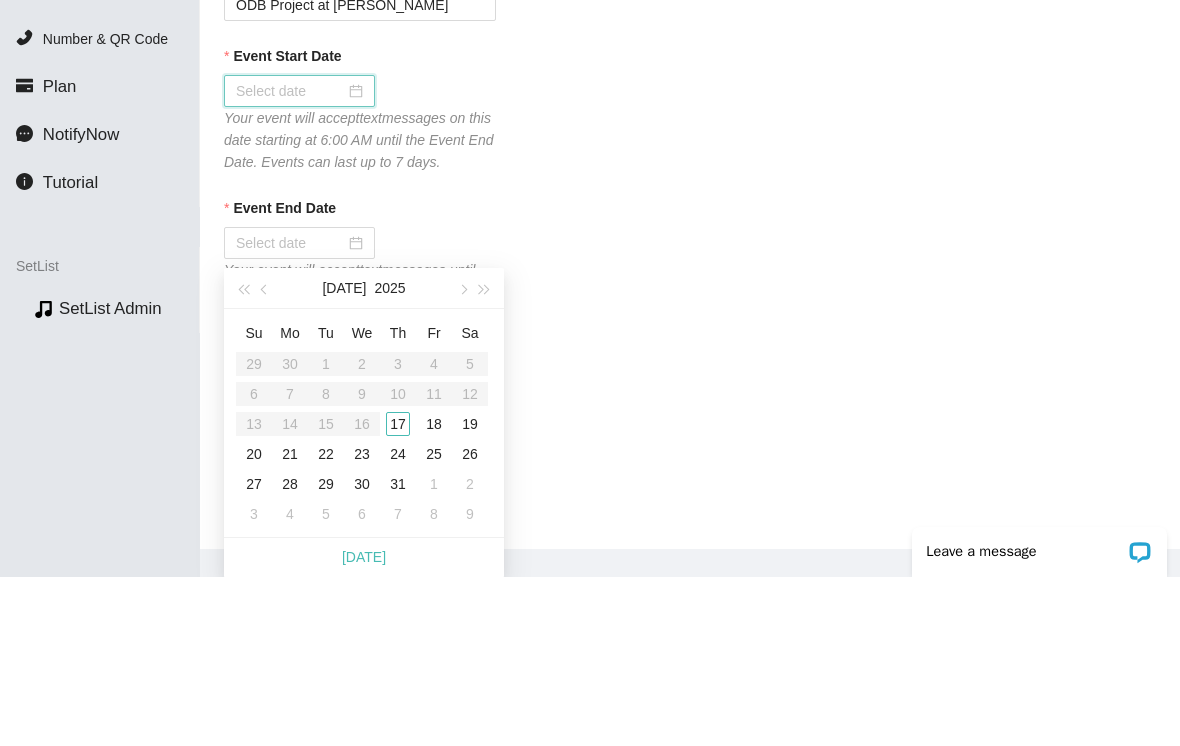 scroll, scrollTop: 167, scrollLeft: 0, axis: vertical 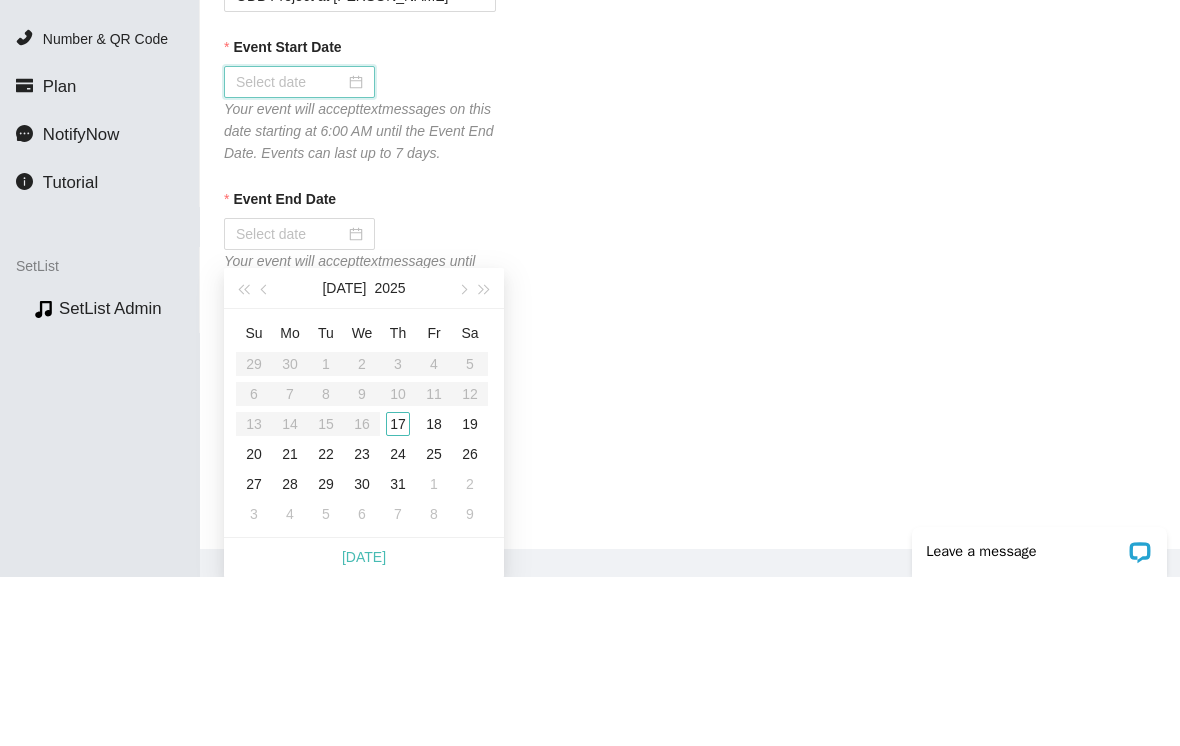 click on "Event End Date" at bounding box center (690, 372) 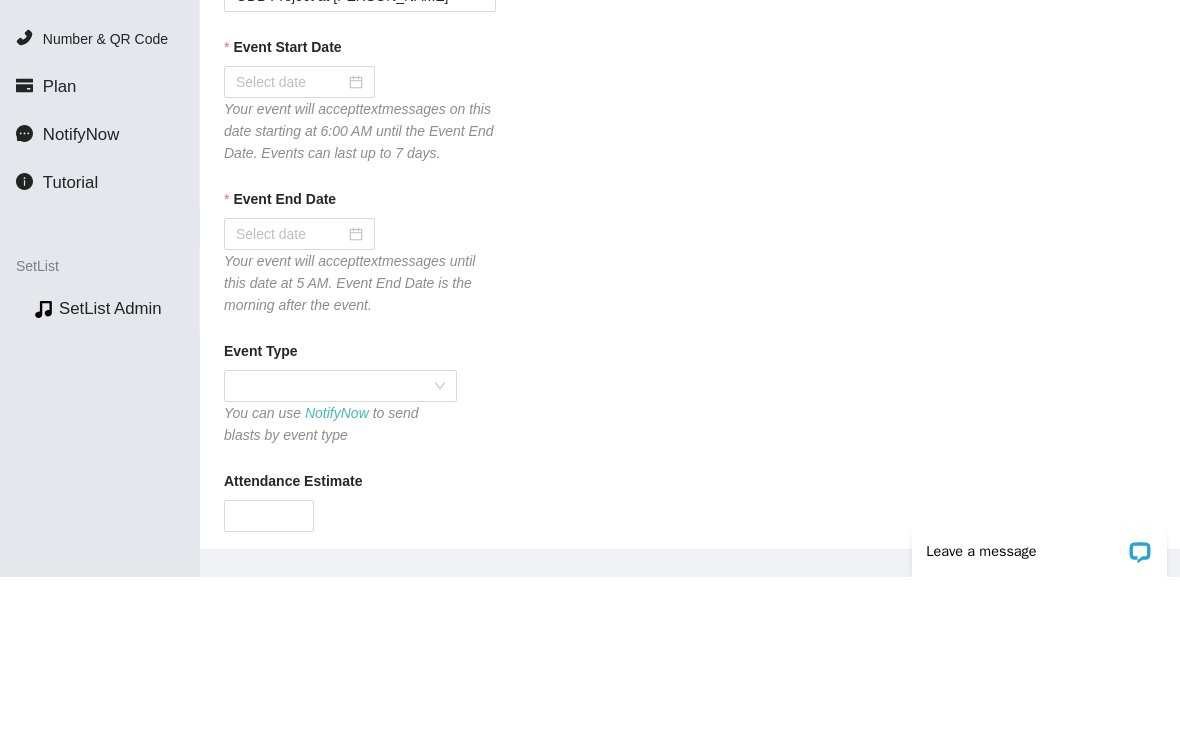 scroll, scrollTop: 95, scrollLeft: 0, axis: vertical 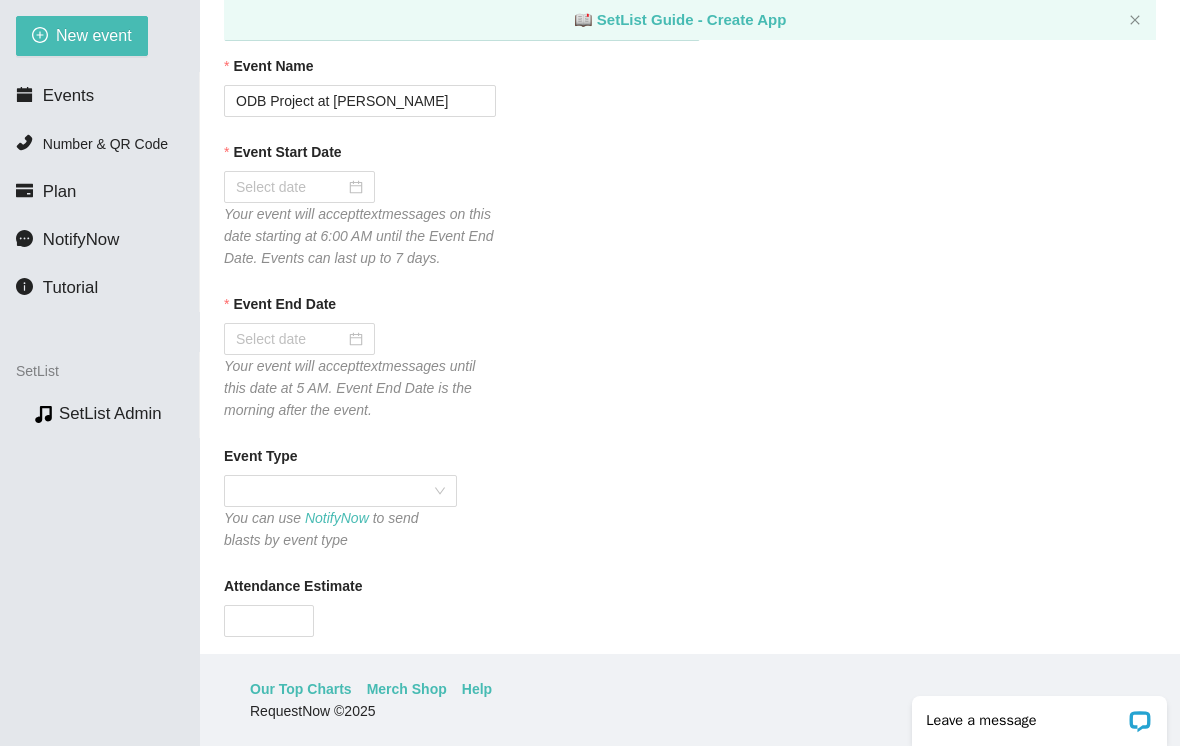 click at bounding box center (299, 187) 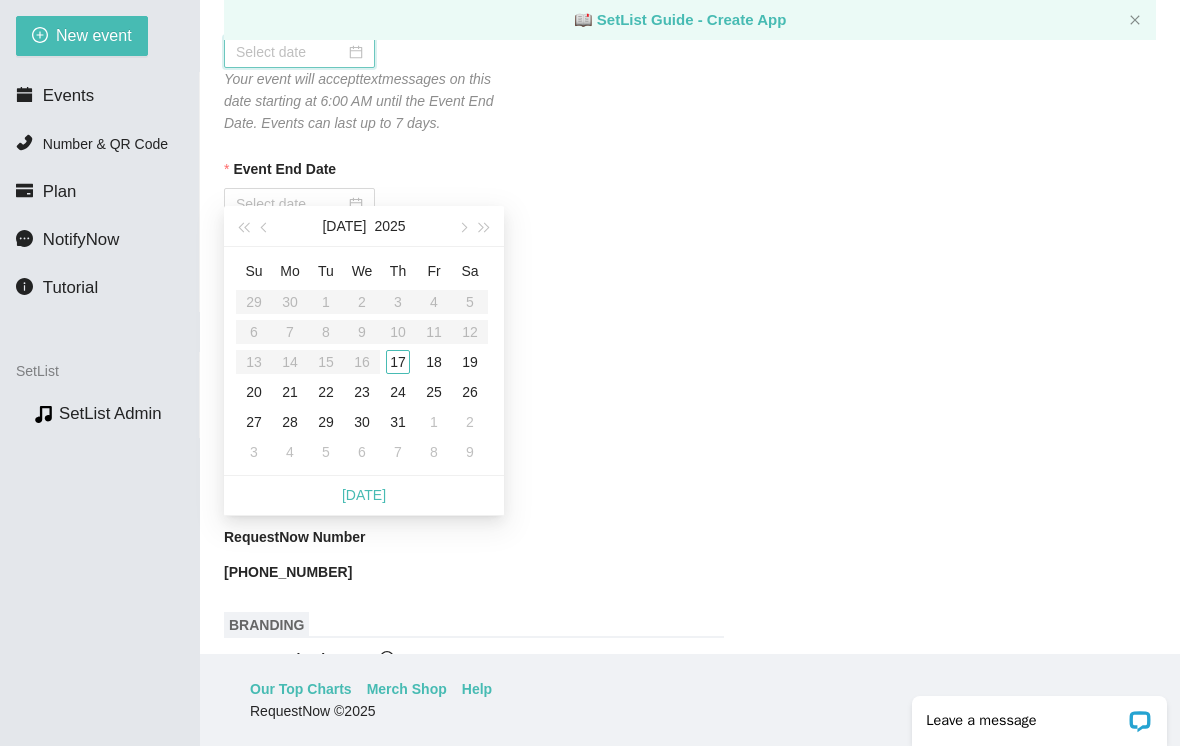 scroll, scrollTop: 305, scrollLeft: 0, axis: vertical 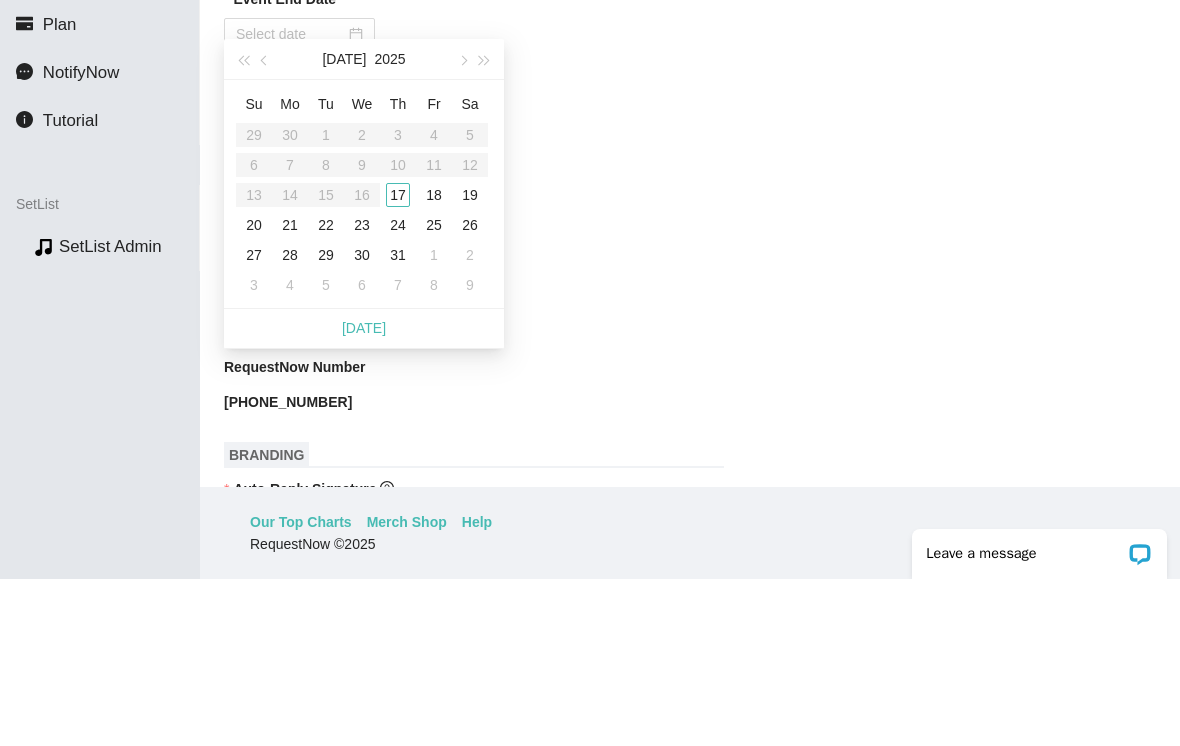 type on "07/17/2025" 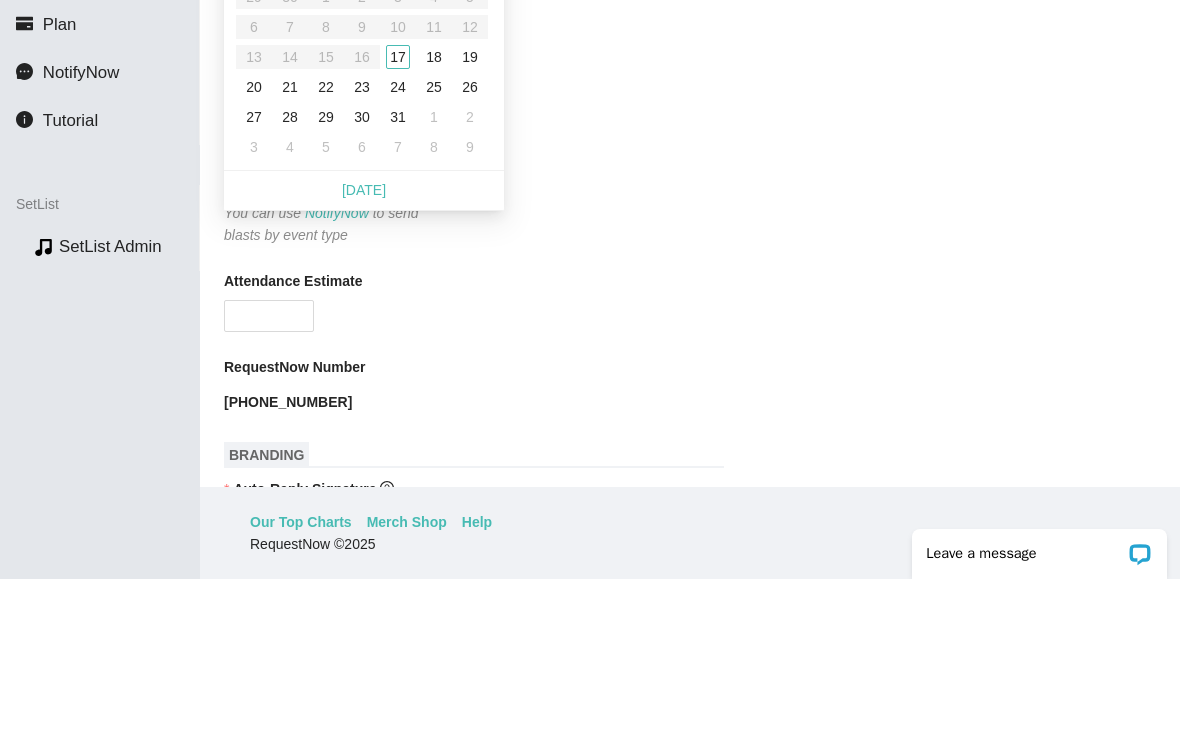 scroll, scrollTop: 0, scrollLeft: 0, axis: both 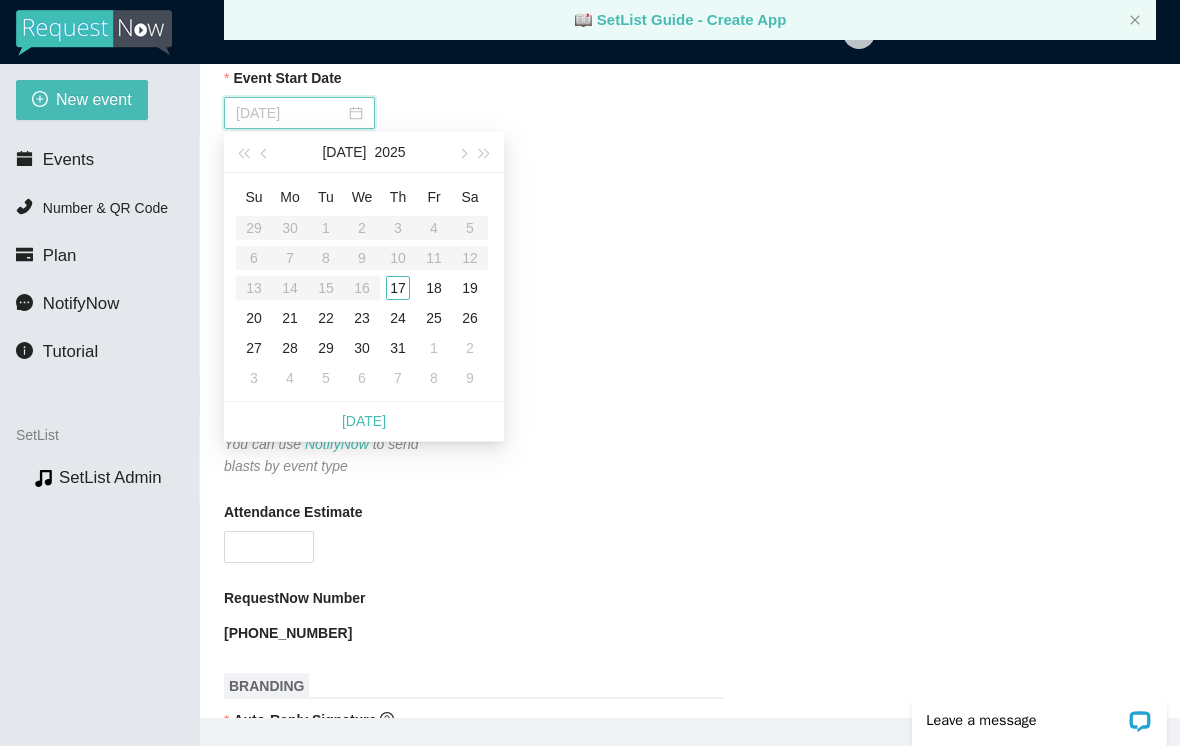 click on "Today" at bounding box center (364, 421) 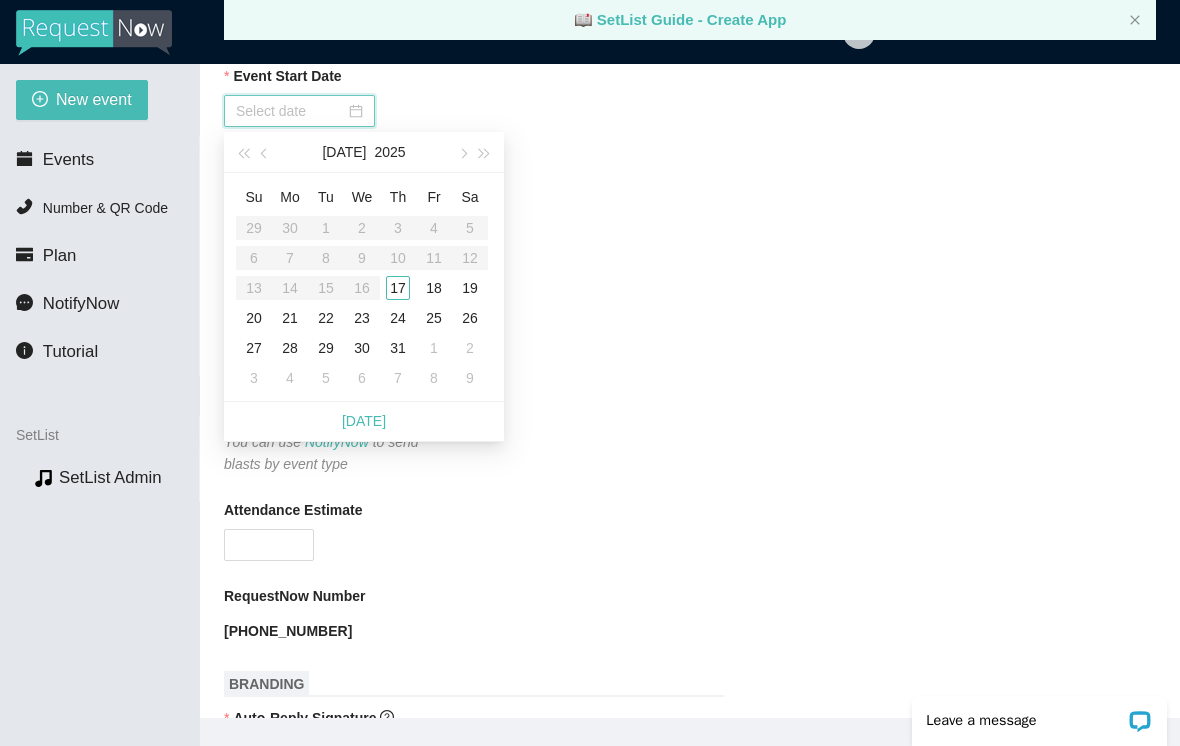 scroll, scrollTop: 309, scrollLeft: 0, axis: vertical 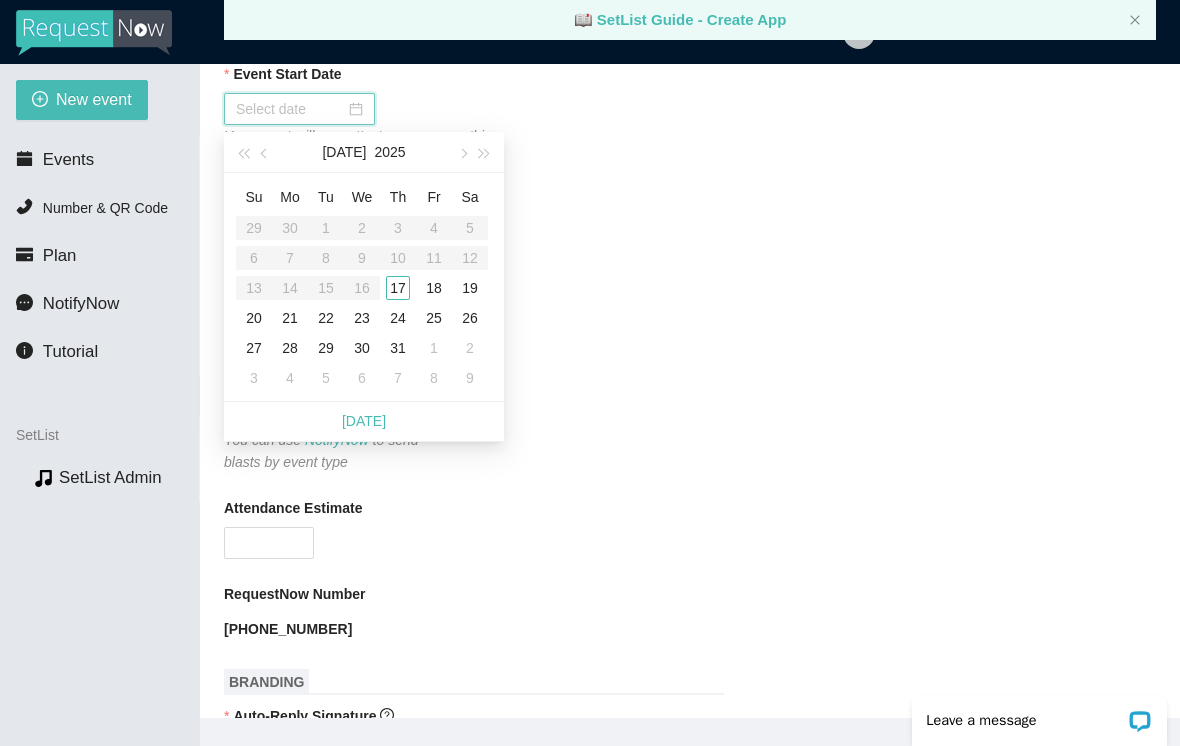 type on "07/17/2025" 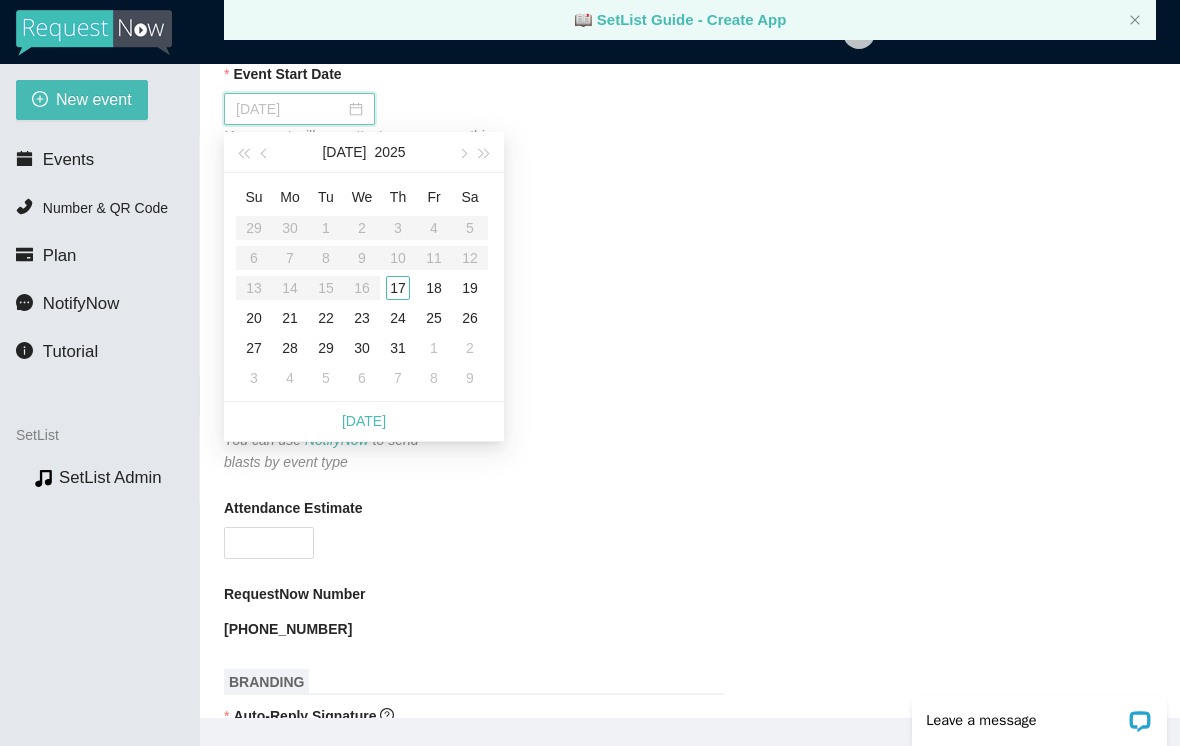 click on "17" at bounding box center [398, 288] 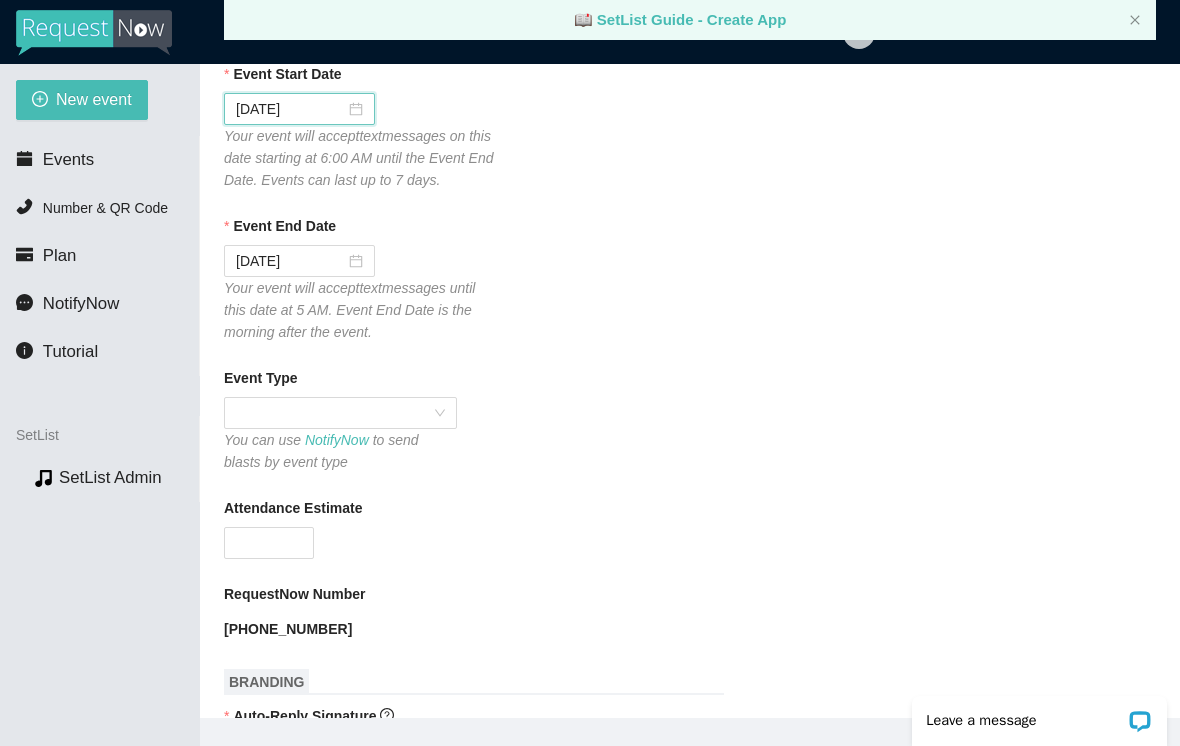 click on "07/18/2025" at bounding box center [290, 261] 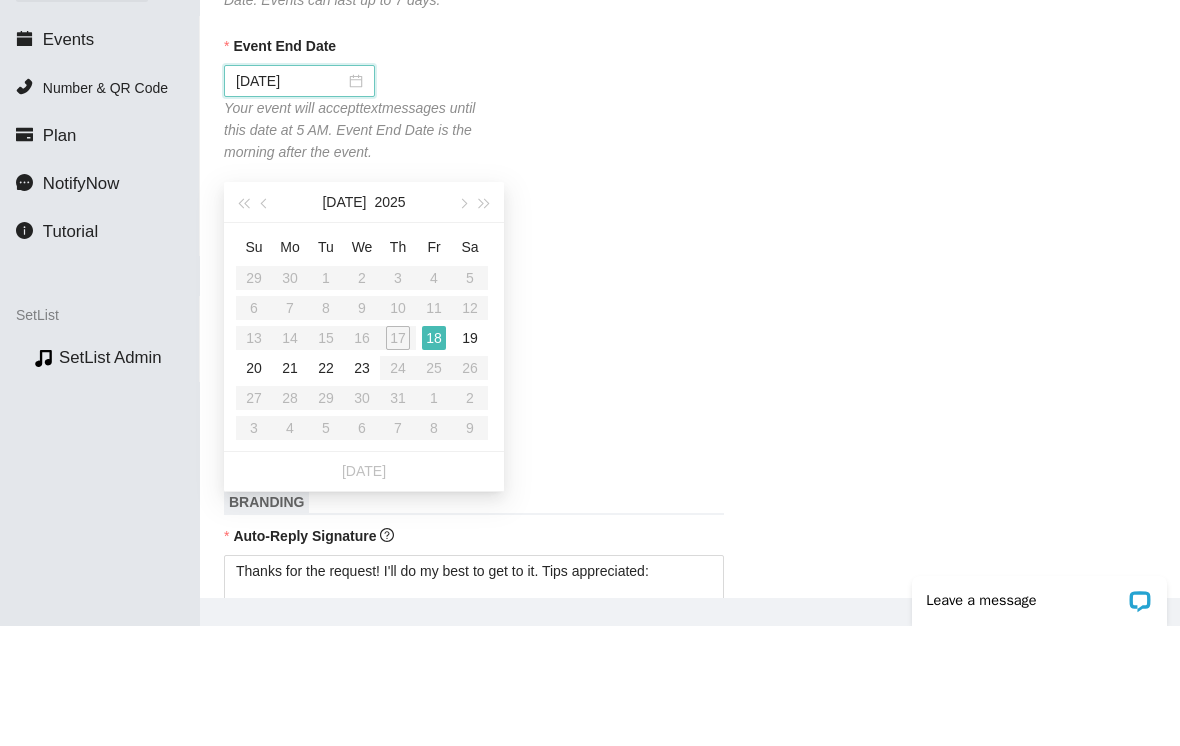 scroll, scrollTop: 373, scrollLeft: 0, axis: vertical 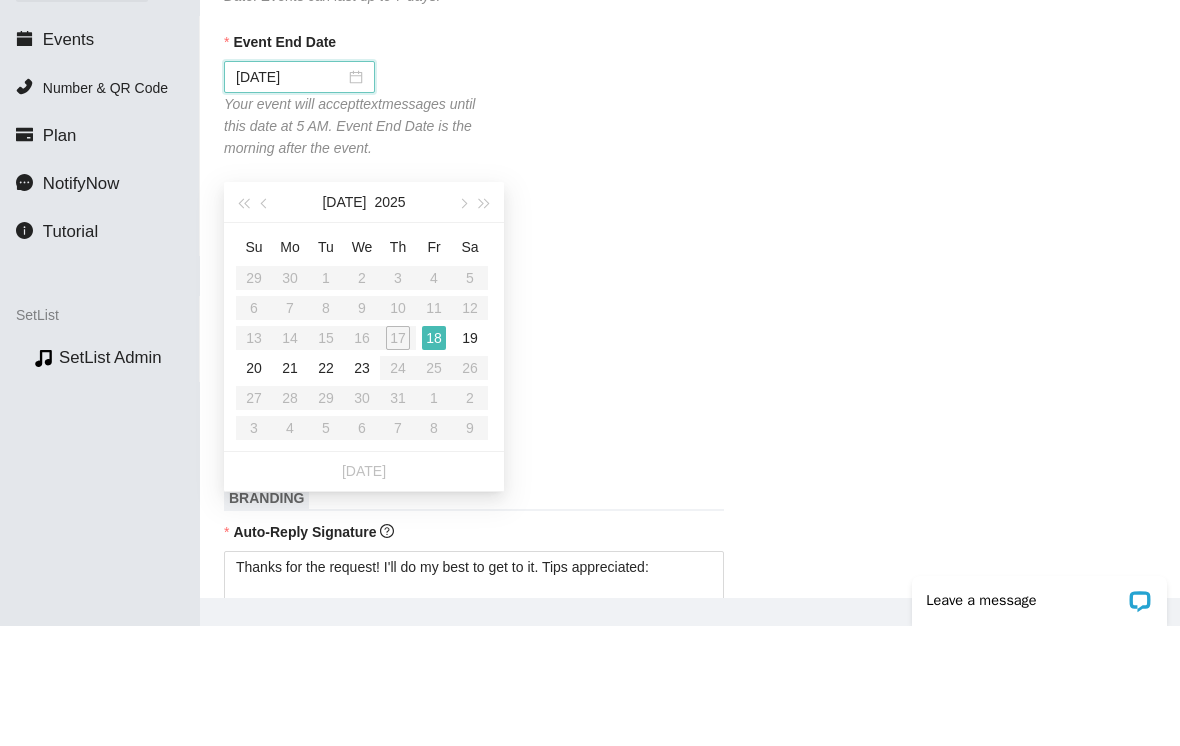 click on "Event End Date 07/18/2025 Your event will accept  text  messages until this date at 5 AM. Event End Date is the morning after the event." at bounding box center (690, 215) 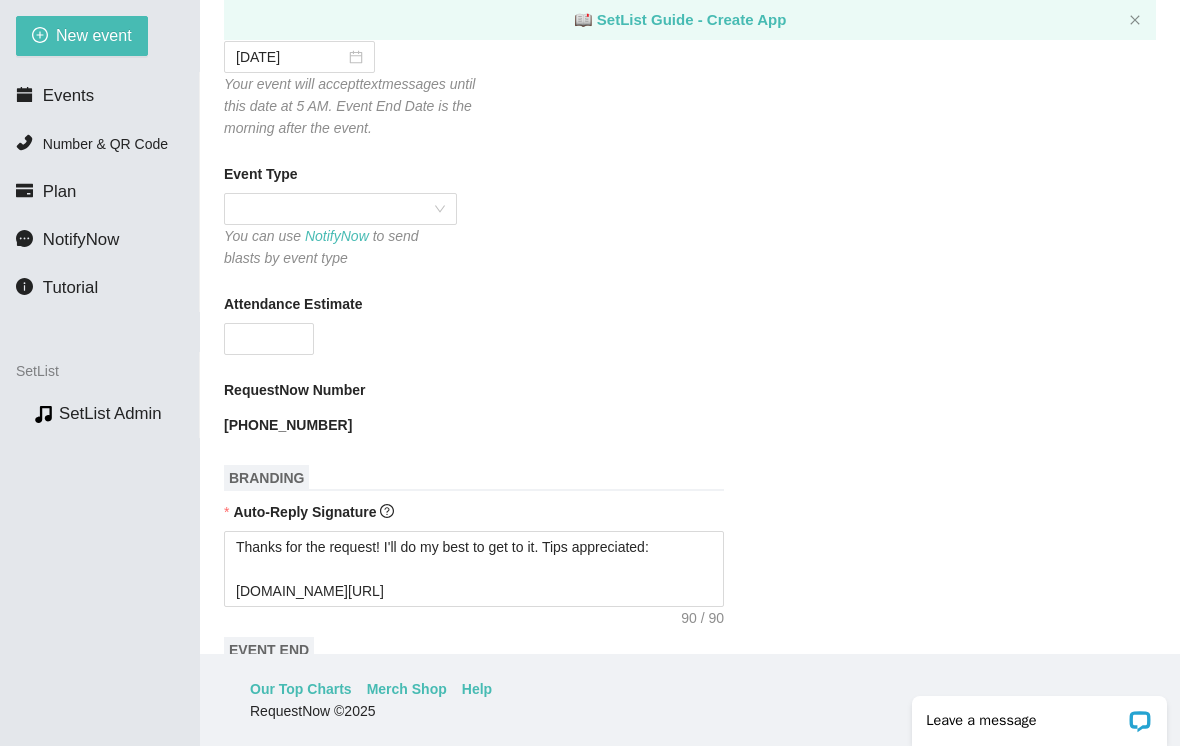 scroll, scrollTop: 450, scrollLeft: 0, axis: vertical 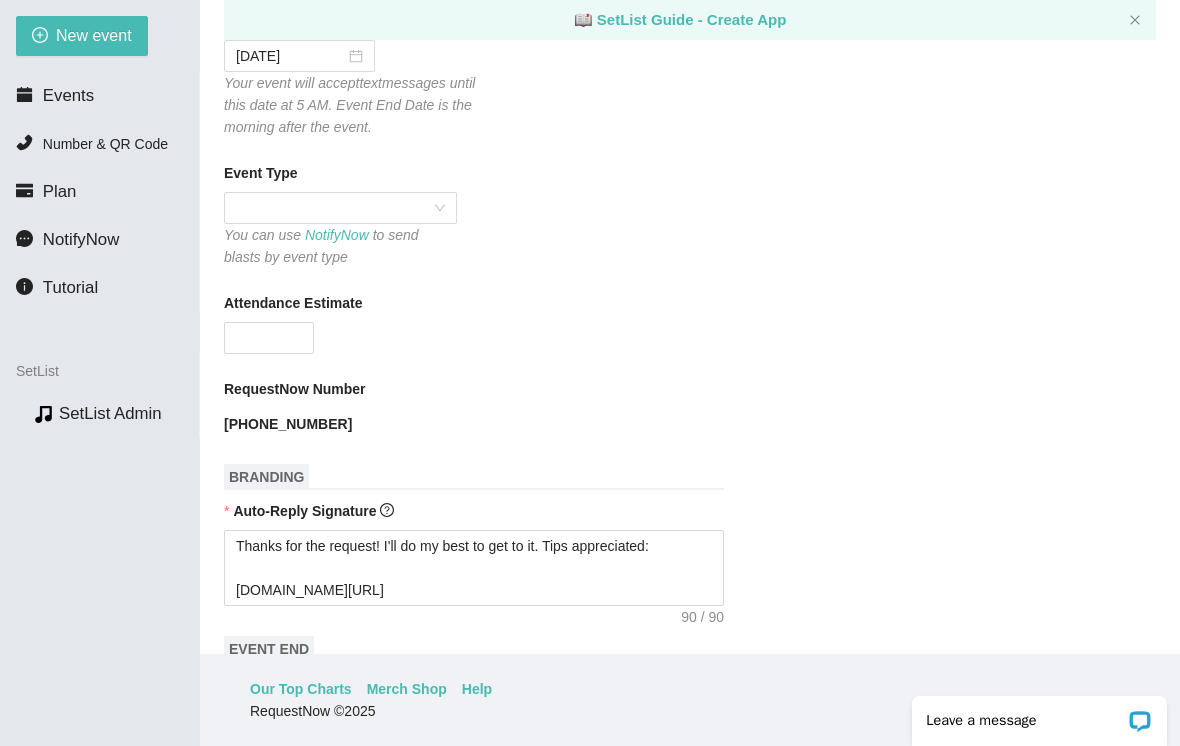 click at bounding box center (340, 208) 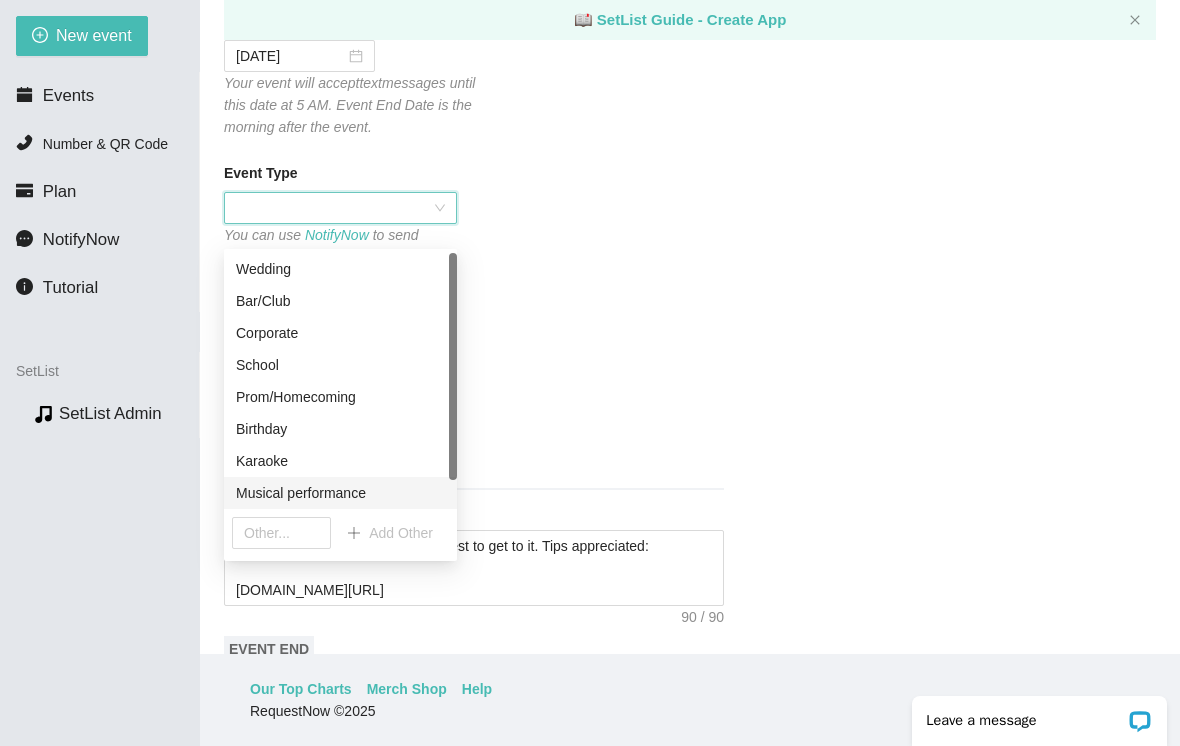 click on "Musical performance" at bounding box center [340, 493] 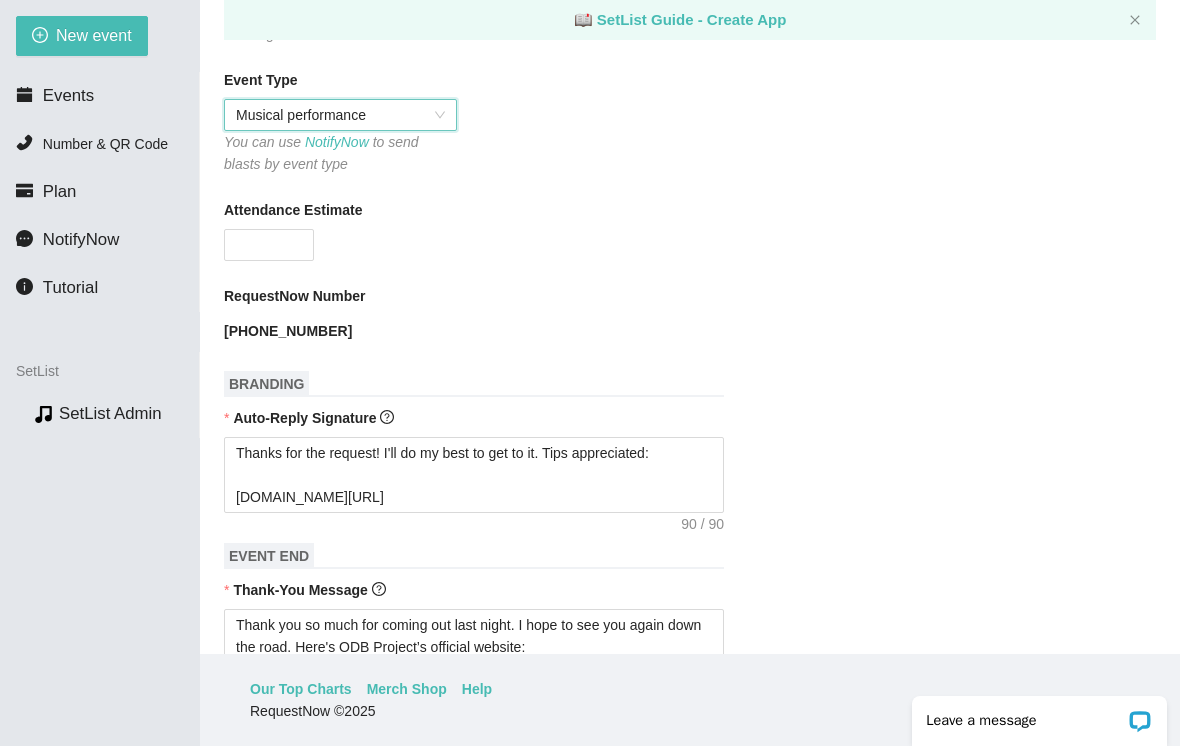 scroll, scrollTop: 568, scrollLeft: 0, axis: vertical 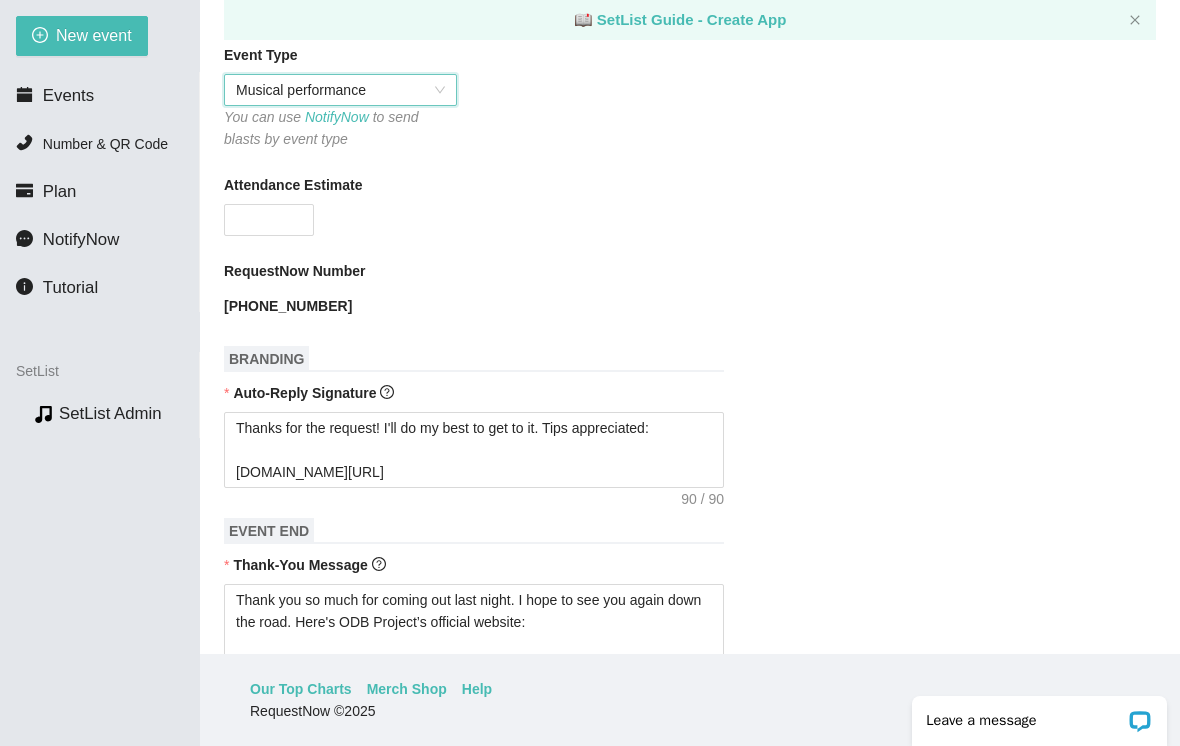 click on "Attendance Estimate" at bounding box center [269, 220] 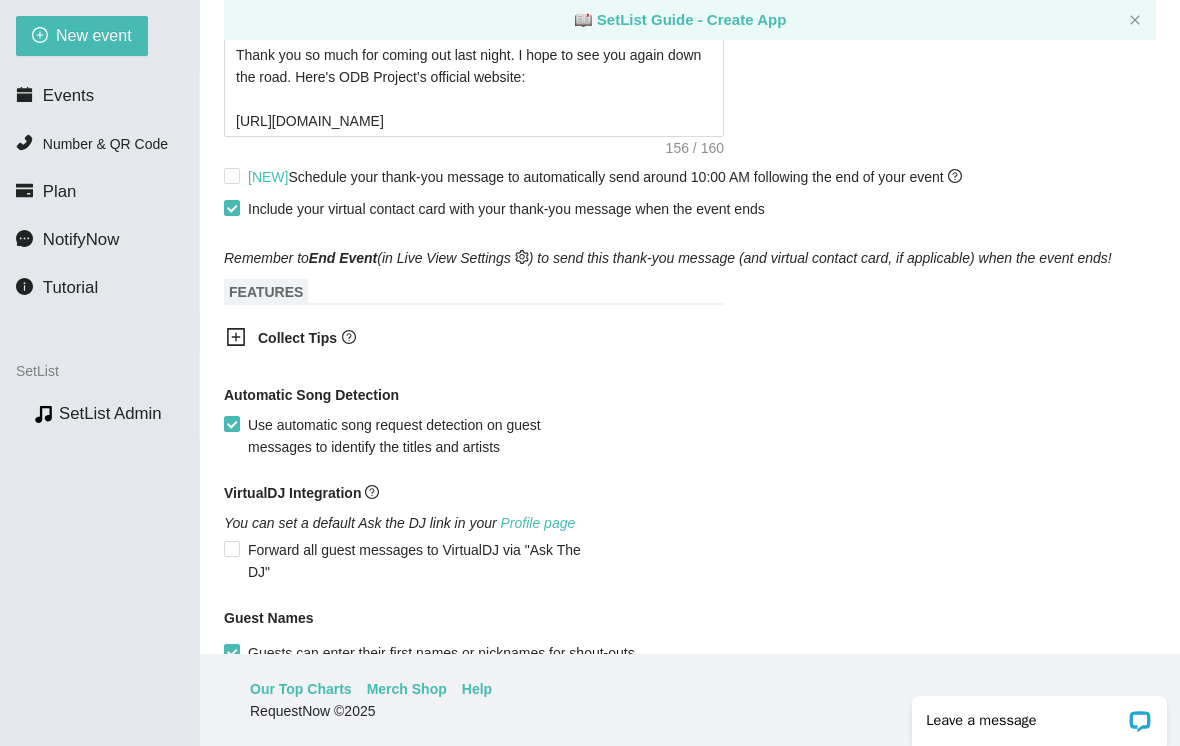 scroll, scrollTop: 1118, scrollLeft: 0, axis: vertical 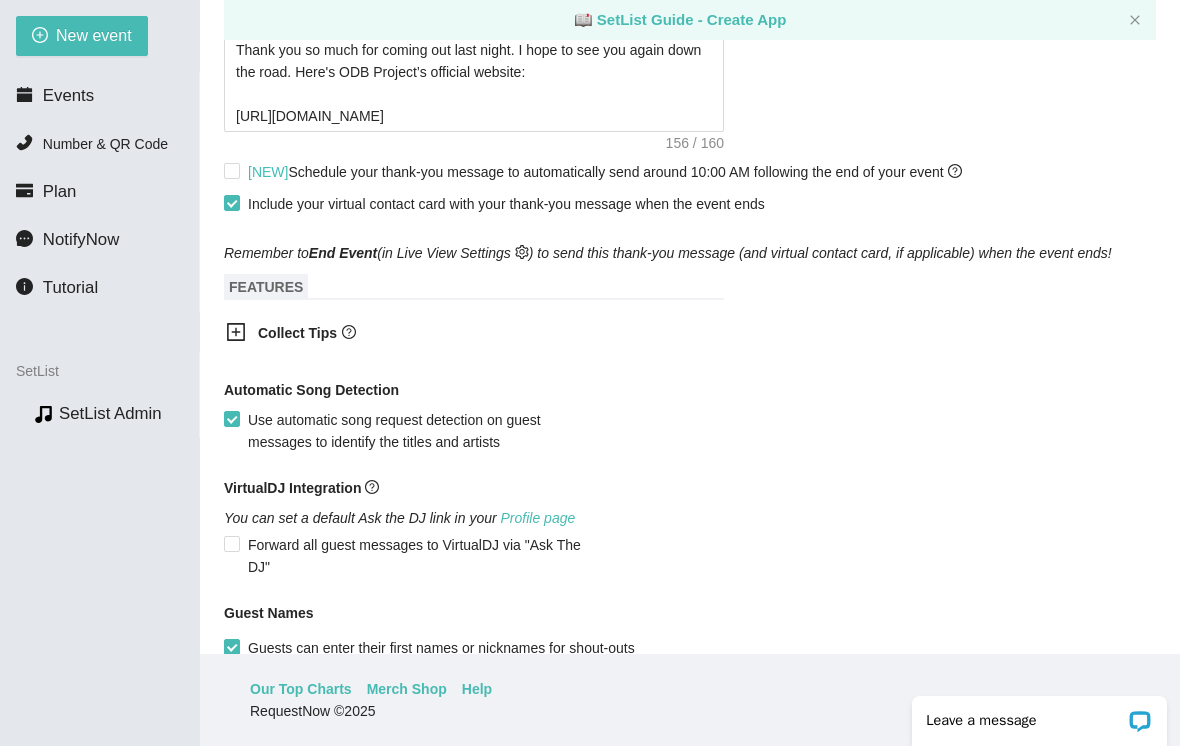 type on "50" 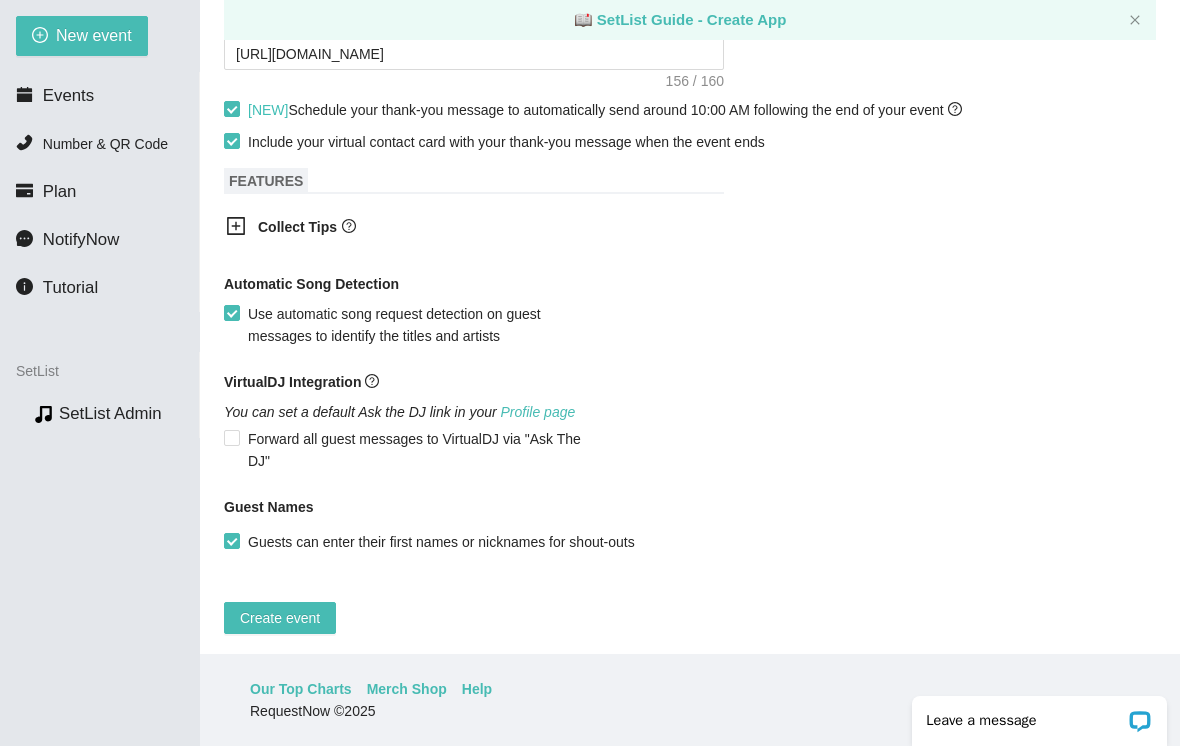 scroll, scrollTop: 1180, scrollLeft: 0, axis: vertical 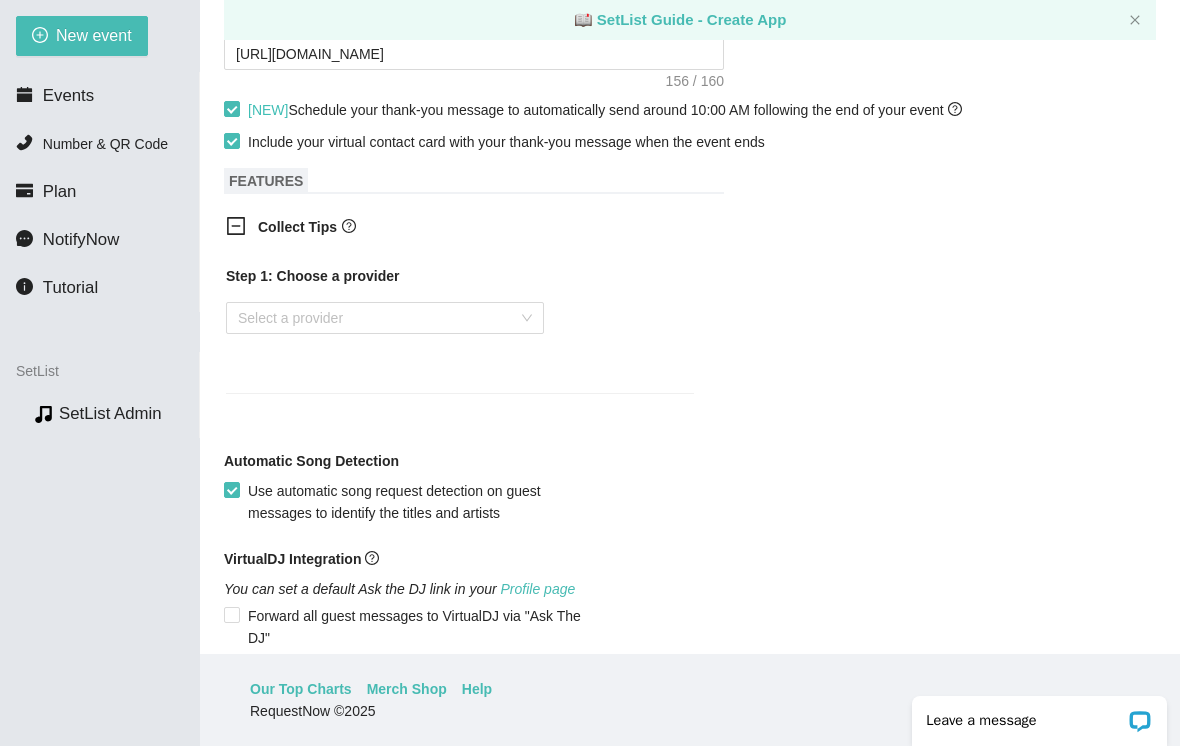 click at bounding box center [378, 318] 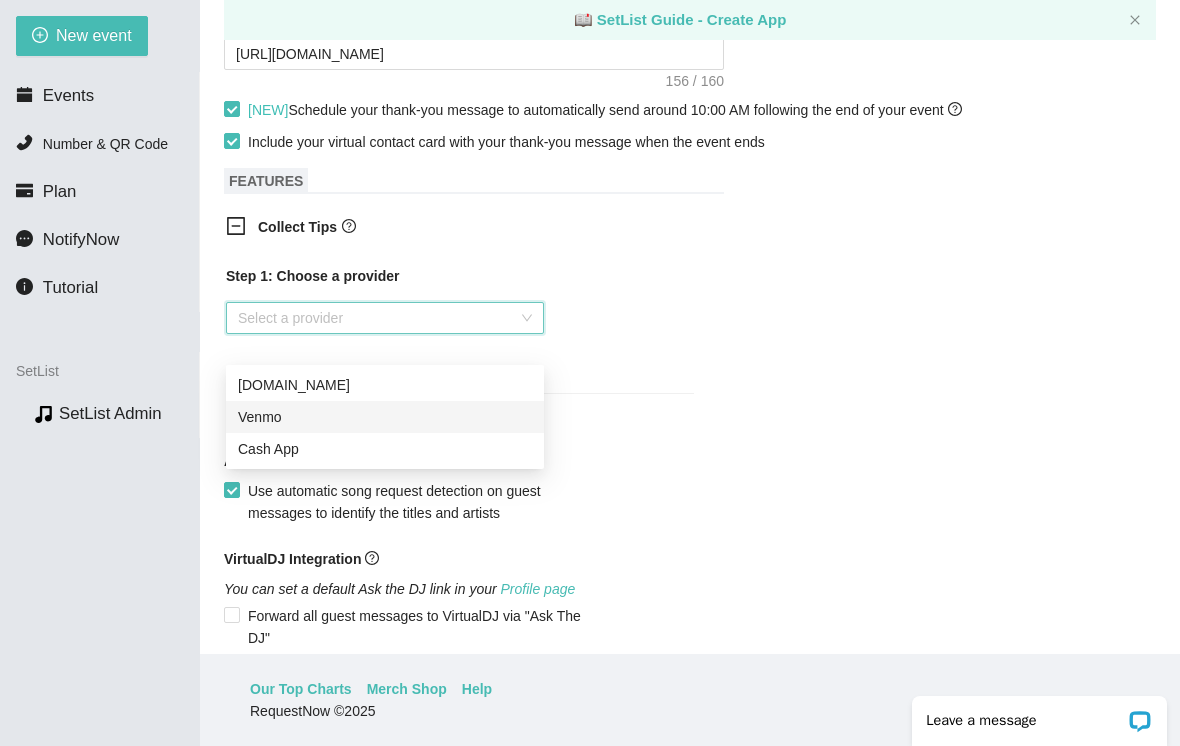 click on "Venmo" at bounding box center (385, 417) 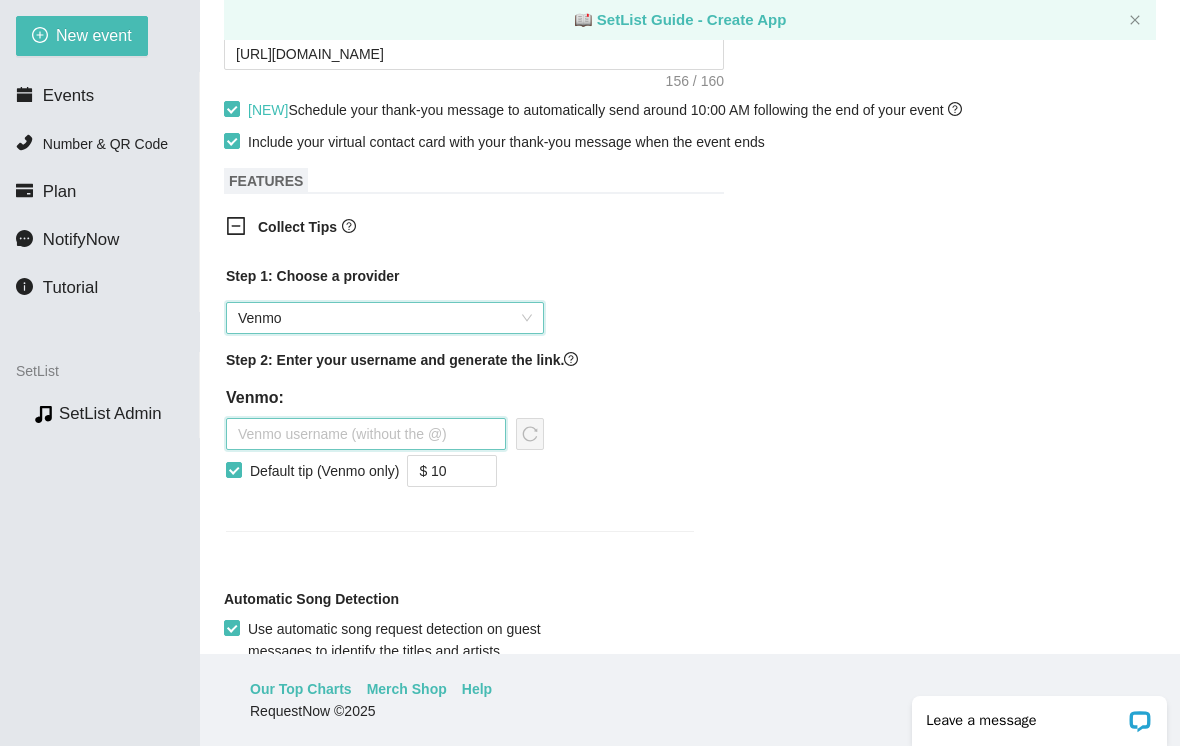 click at bounding box center (366, 434) 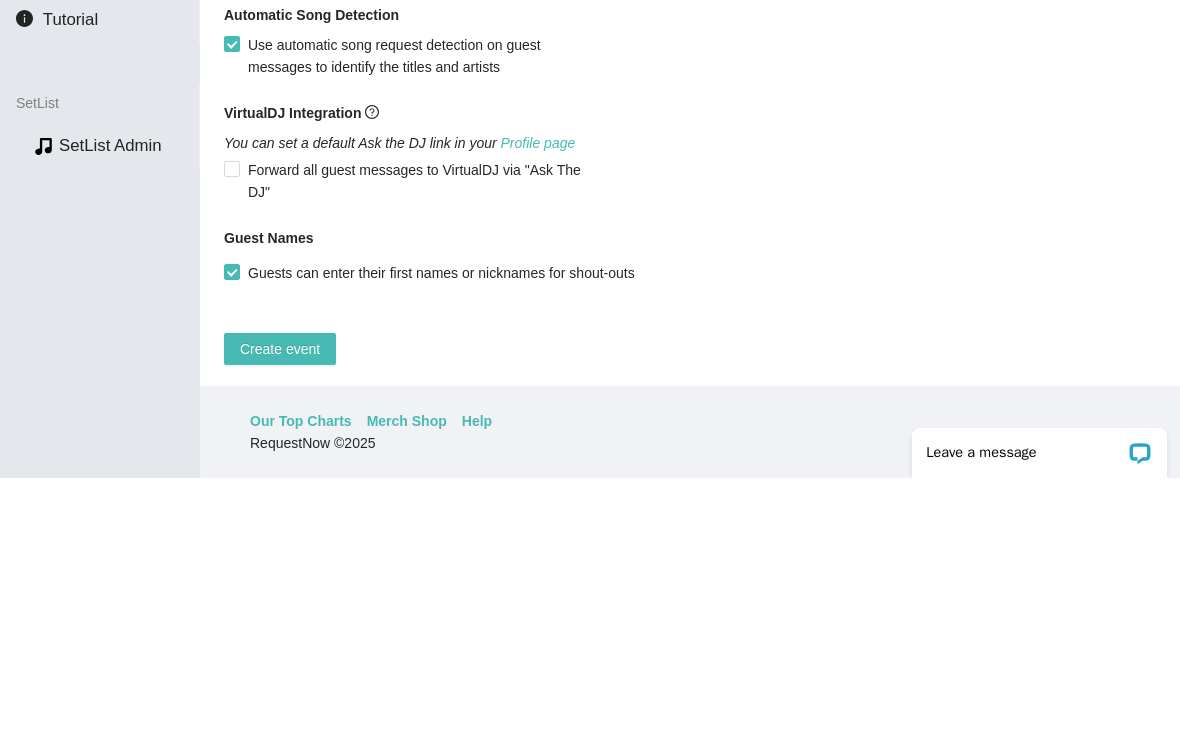 scroll, scrollTop: 1495, scrollLeft: 0, axis: vertical 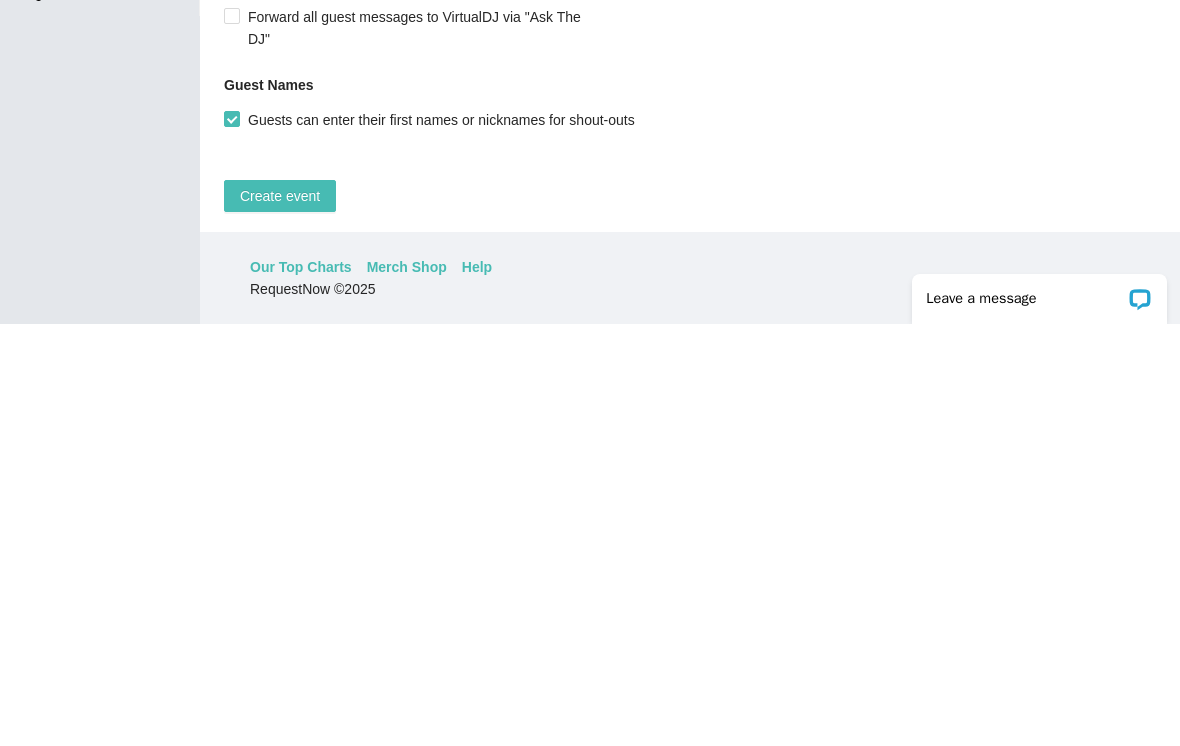 type on "Michael-Dion-4" 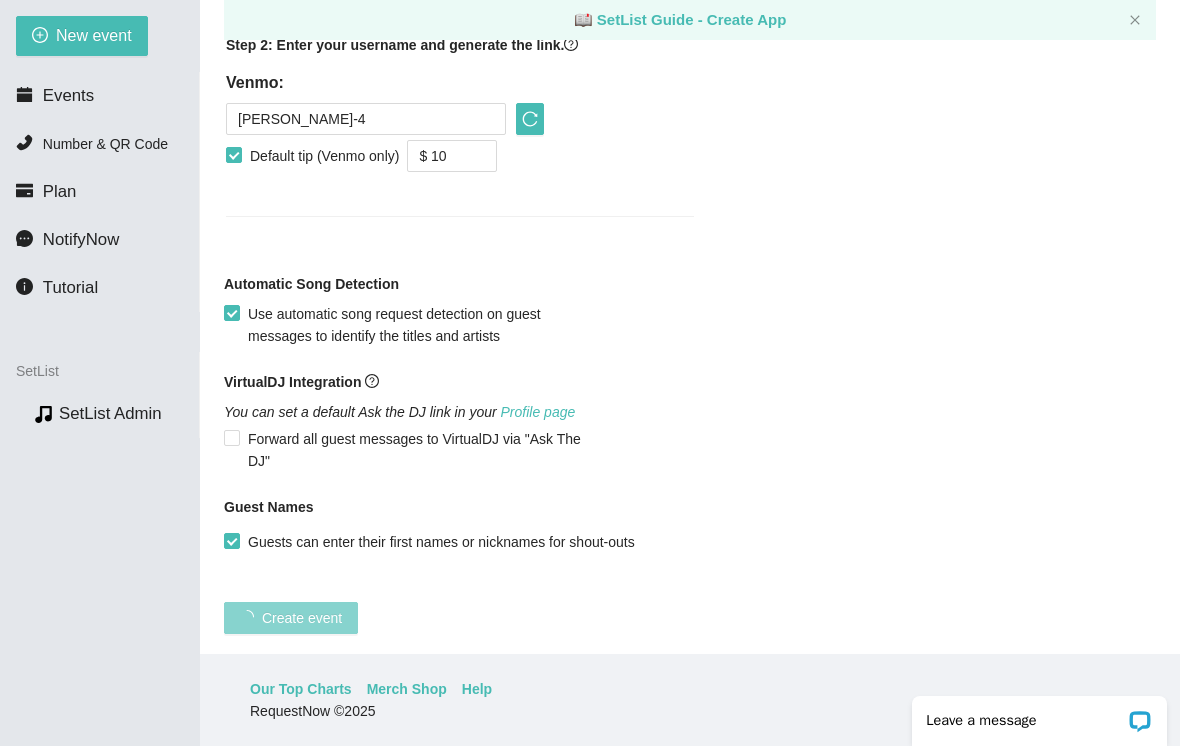 scroll, scrollTop: 146, scrollLeft: 0, axis: vertical 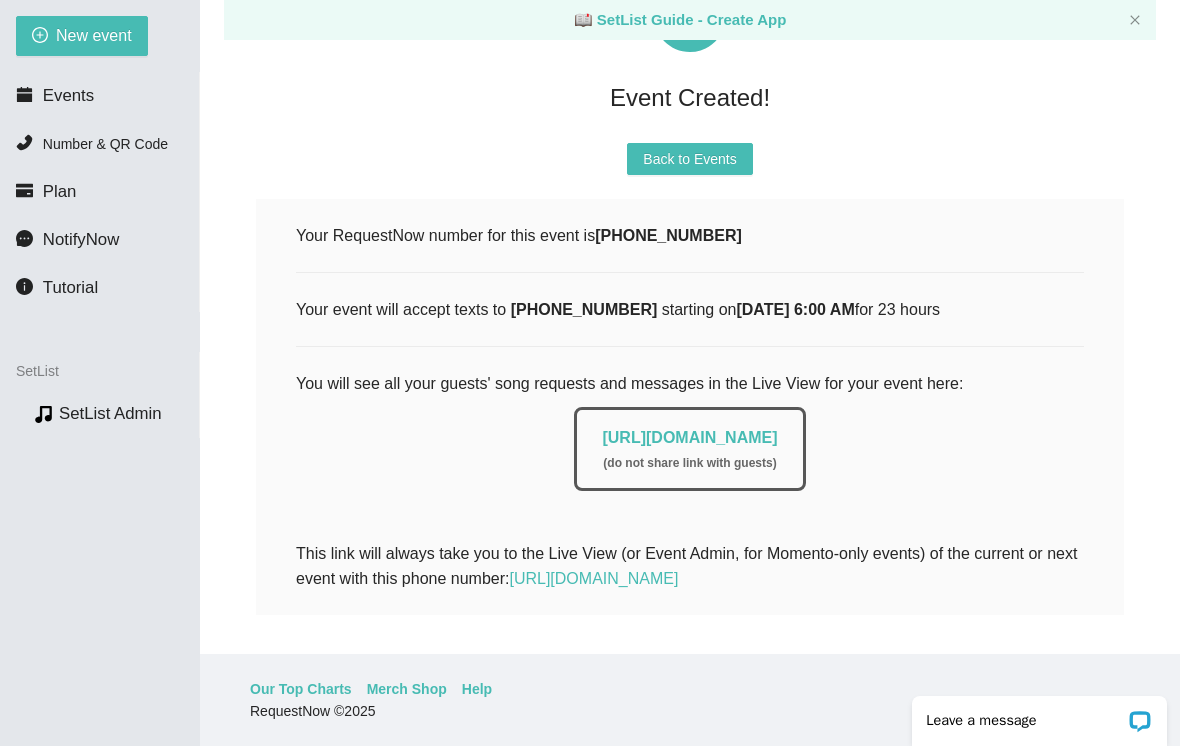 click on "Back to Events" at bounding box center [689, 159] 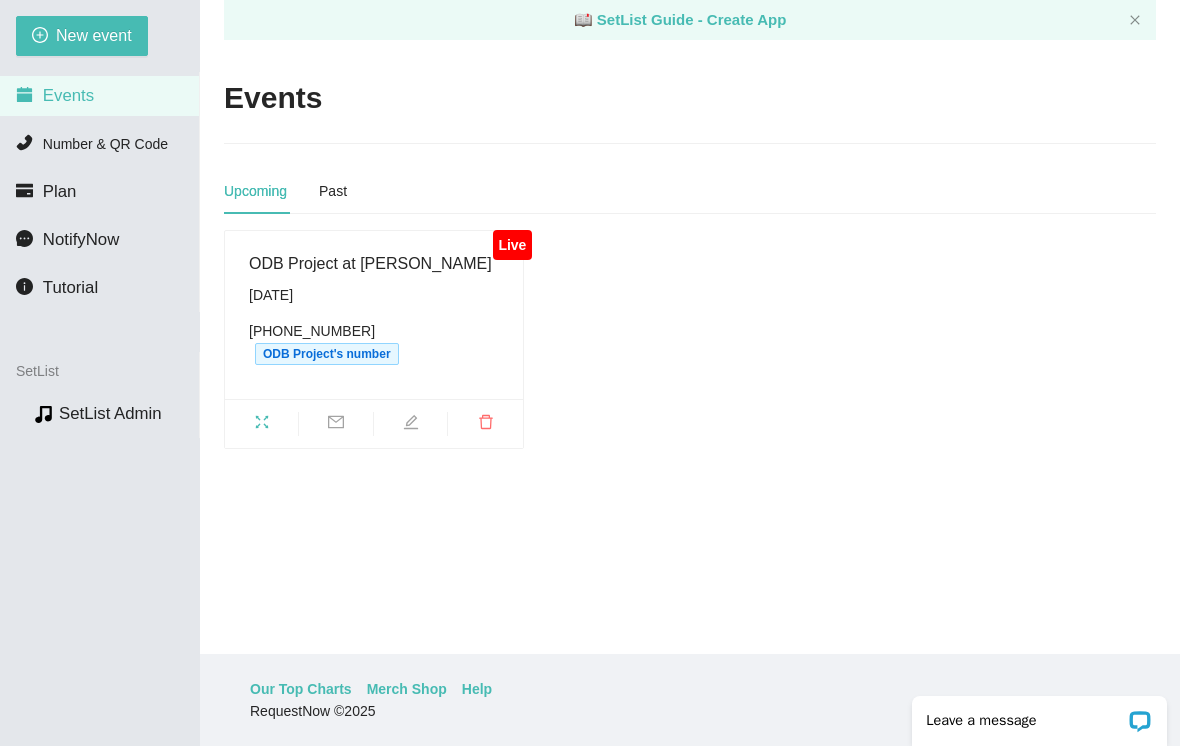 scroll, scrollTop: 0, scrollLeft: 0, axis: both 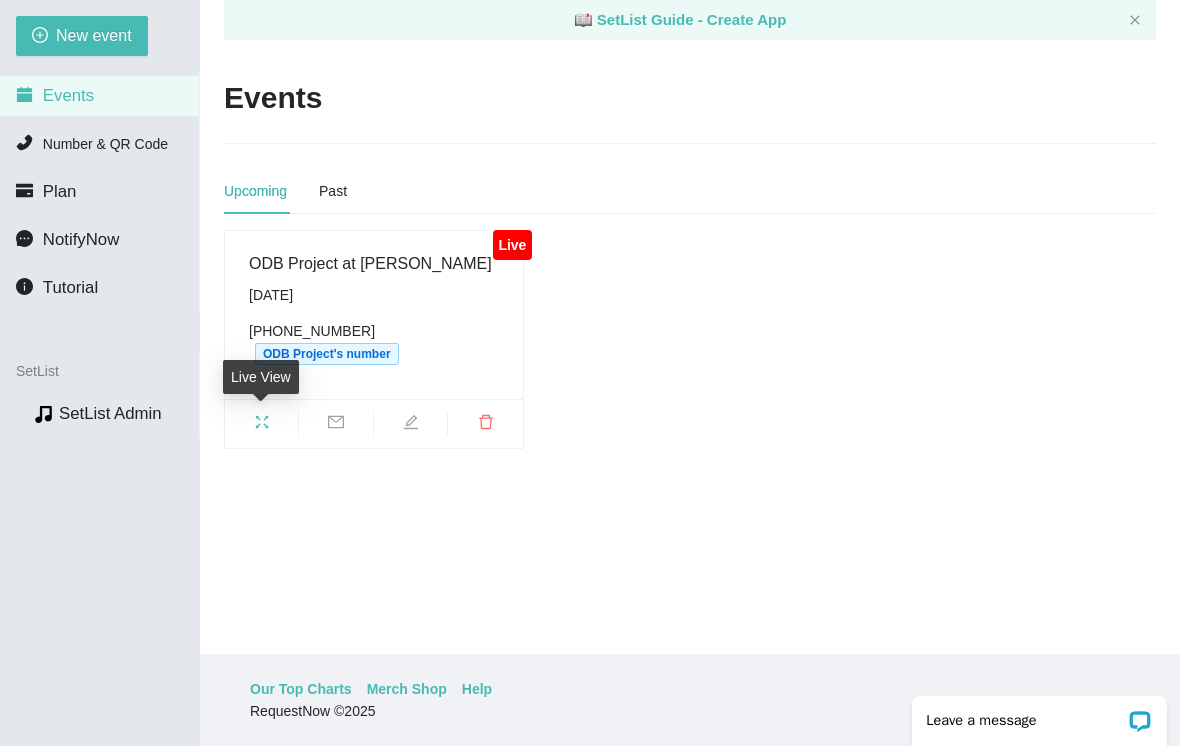 click on "Live View" at bounding box center [261, 384] 